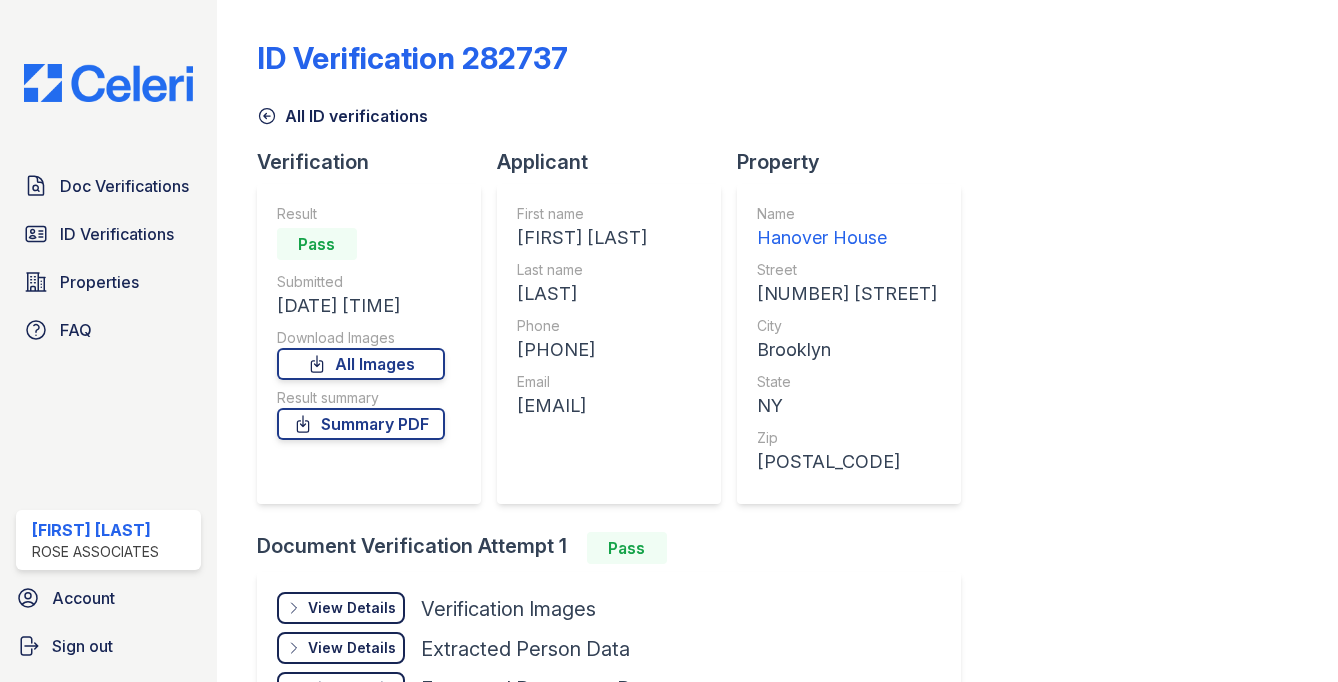 scroll, scrollTop: 0, scrollLeft: 0, axis: both 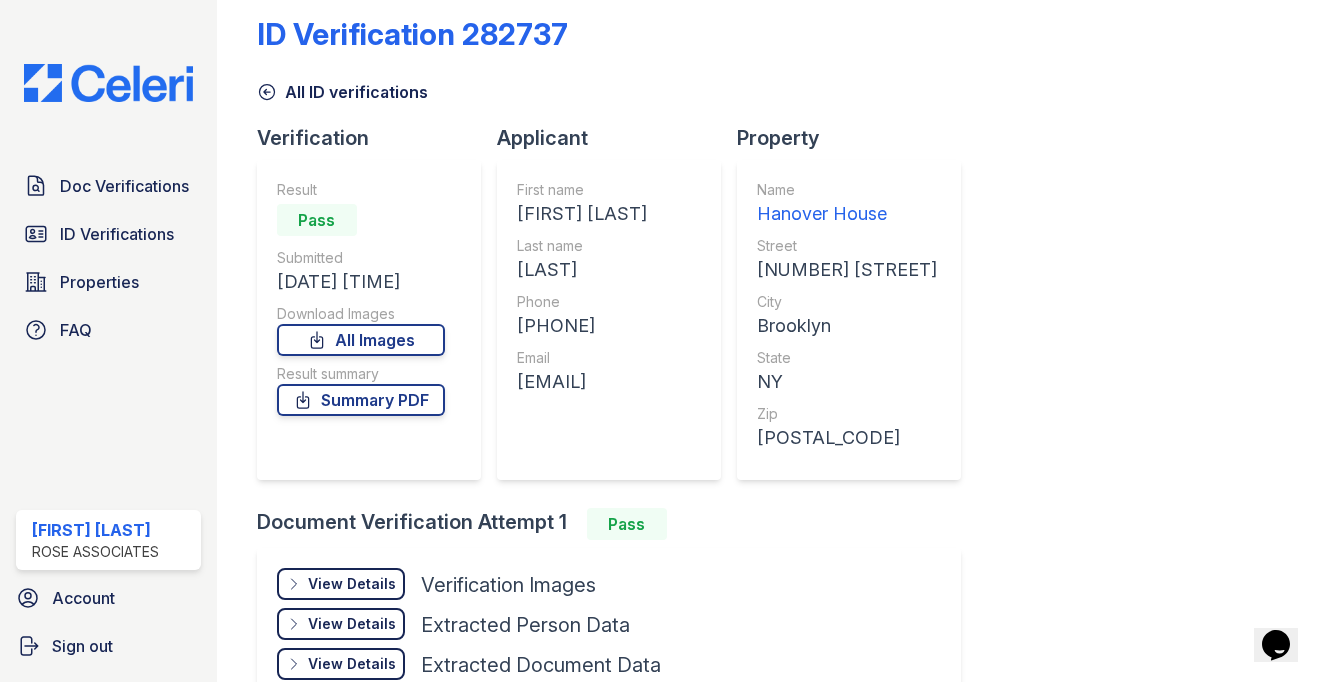 click on "View Details
Details" at bounding box center [341, 584] 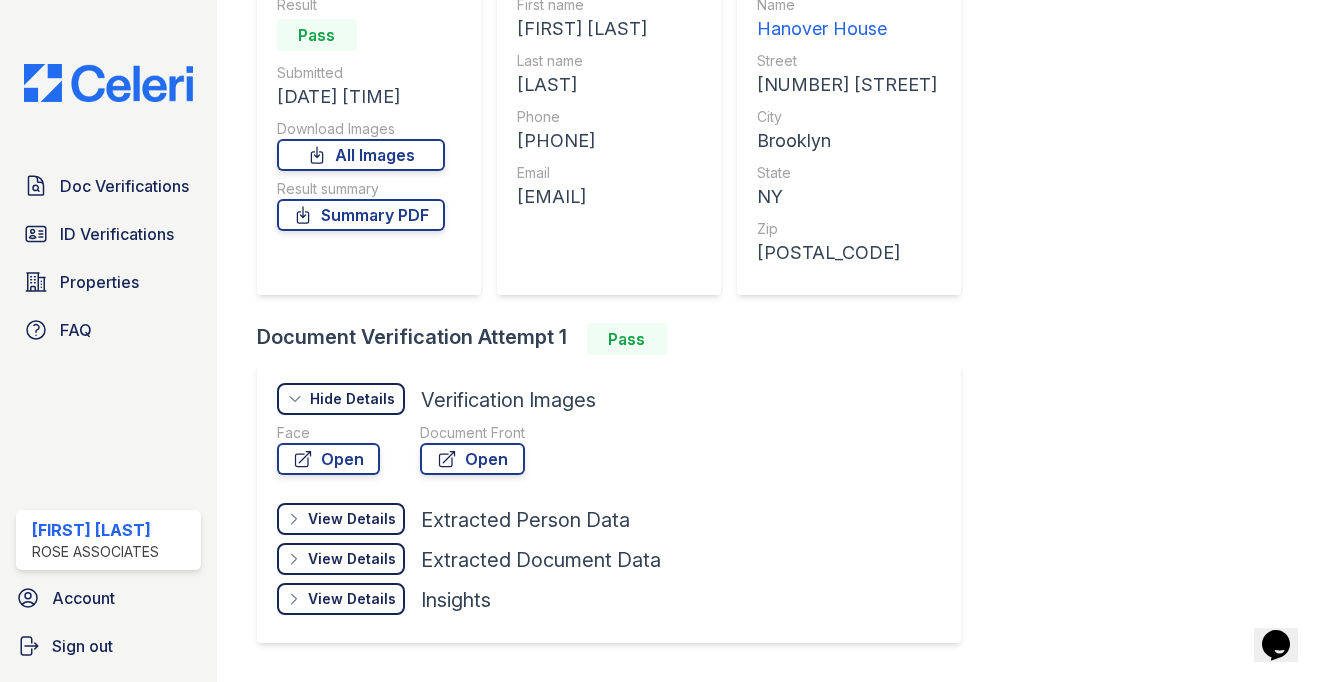 scroll, scrollTop: 261, scrollLeft: 0, axis: vertical 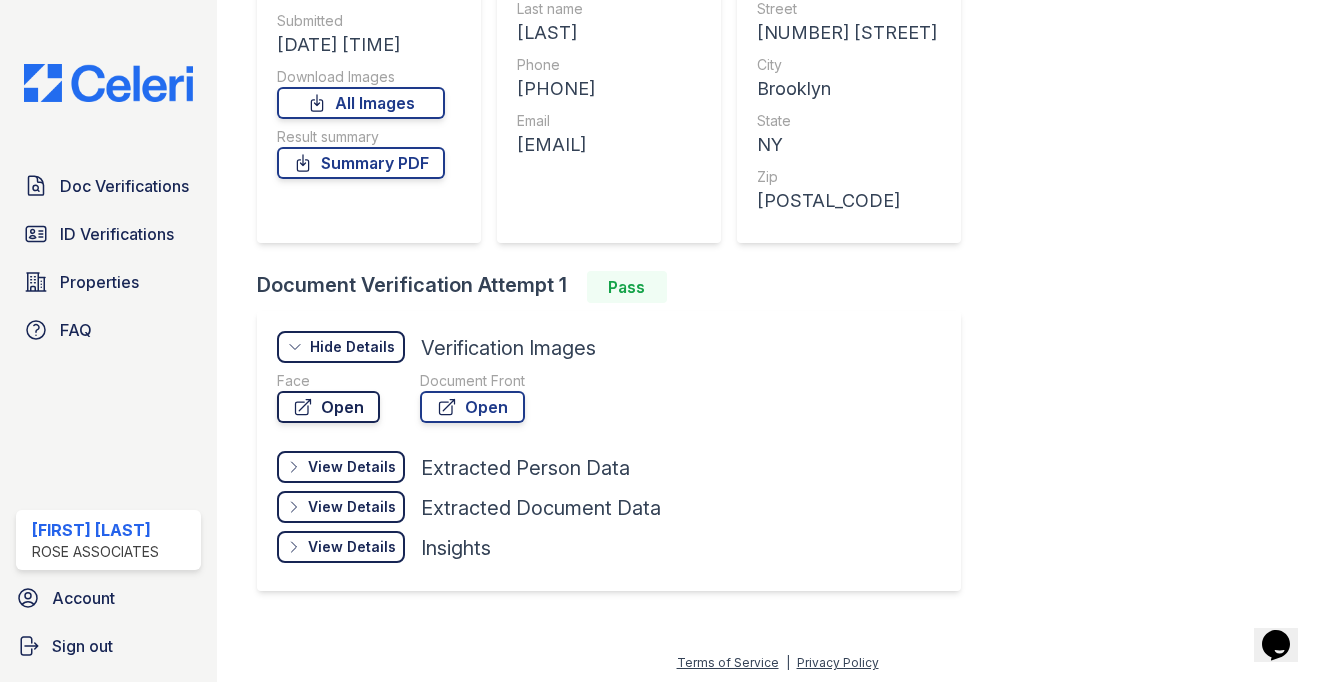 click on "Open" at bounding box center [328, 407] 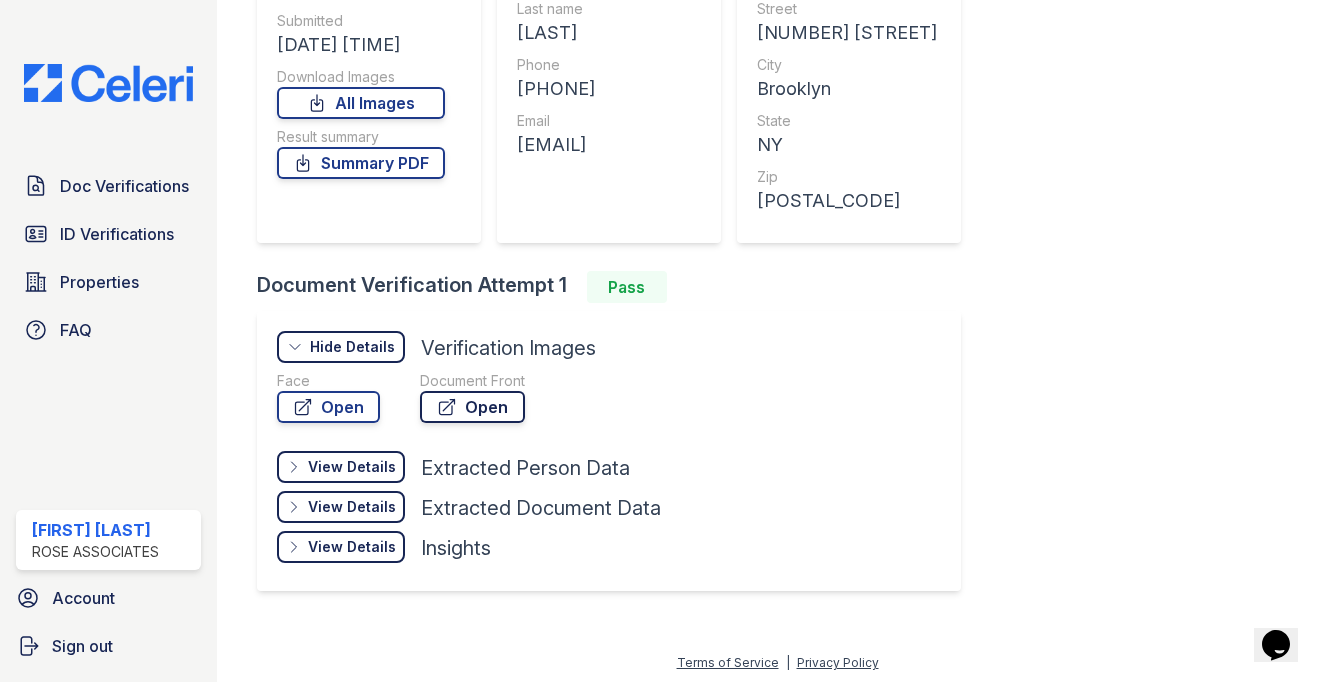 click on "Open" at bounding box center (472, 407) 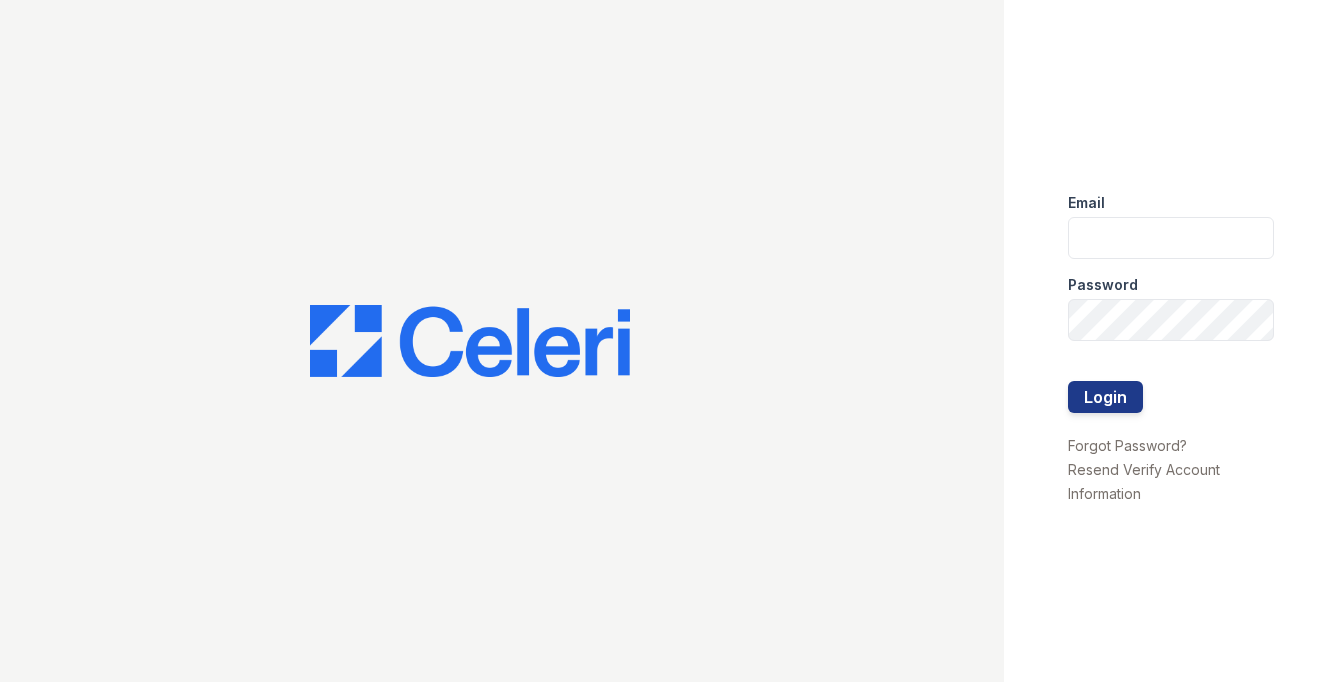 scroll, scrollTop: 0, scrollLeft: 0, axis: both 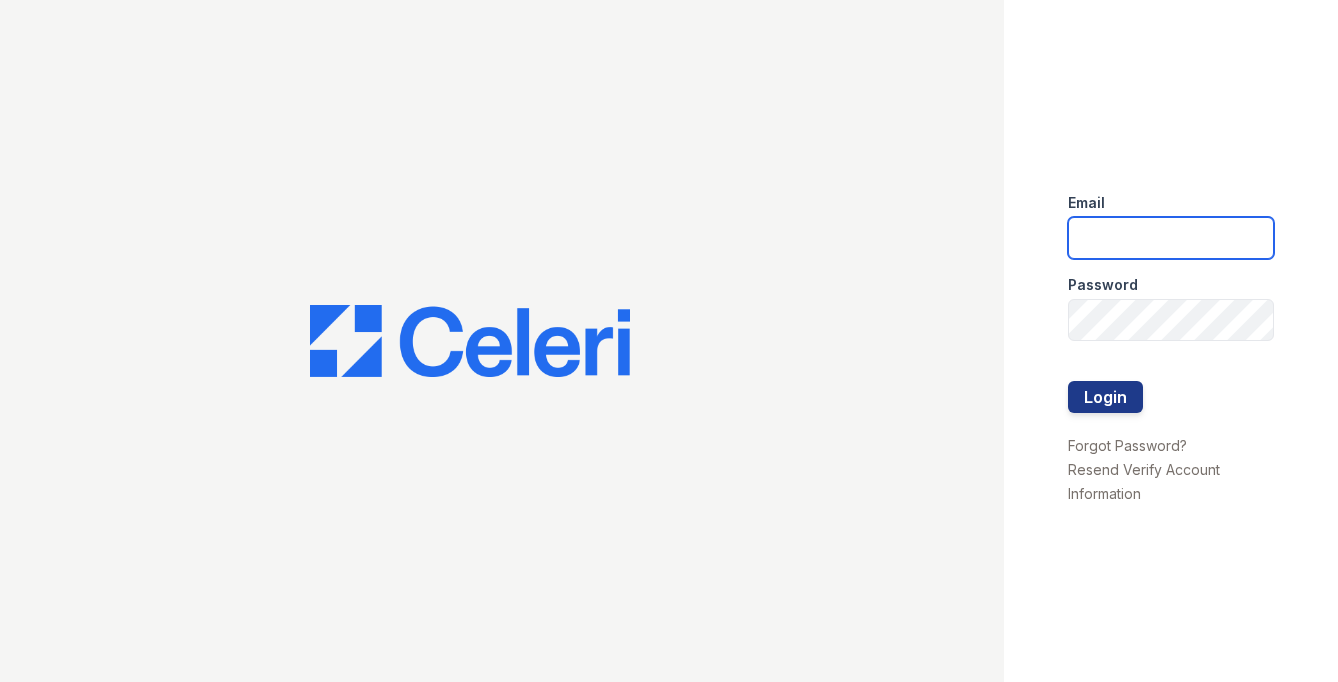 type on "[INITIAL][LAST]@[example.com]" 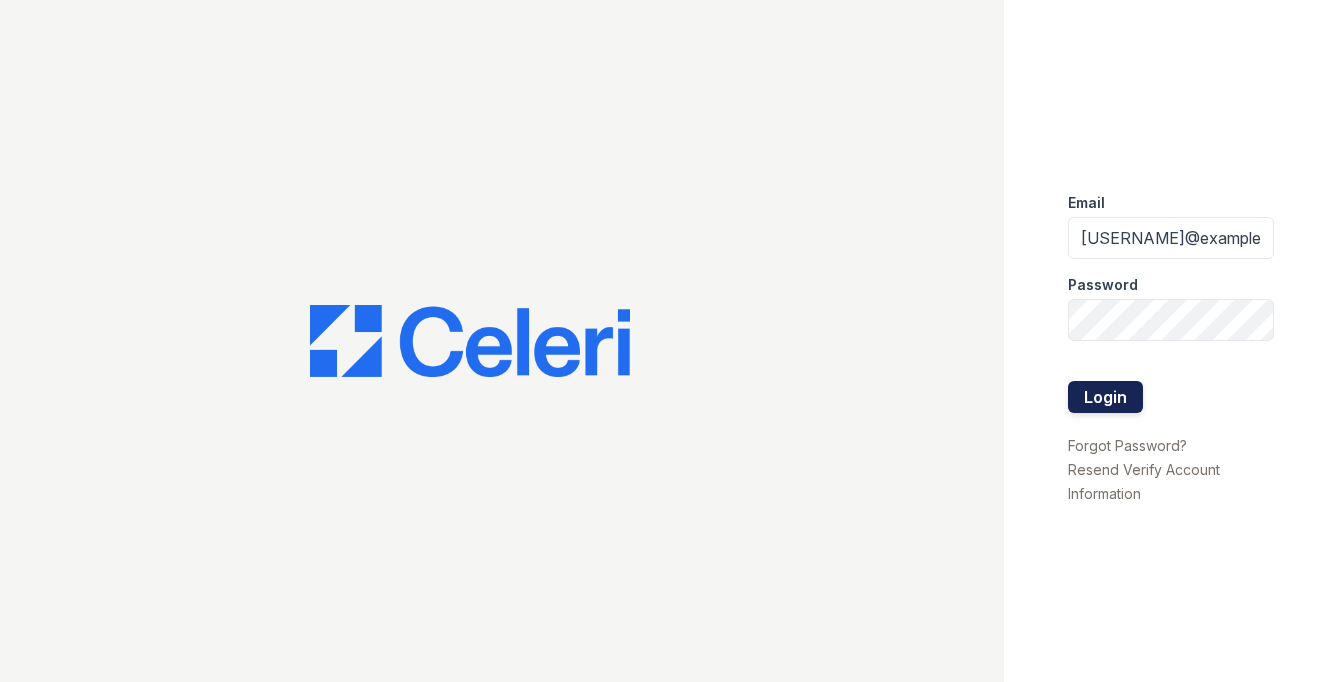 click on "Login" at bounding box center [1105, 397] 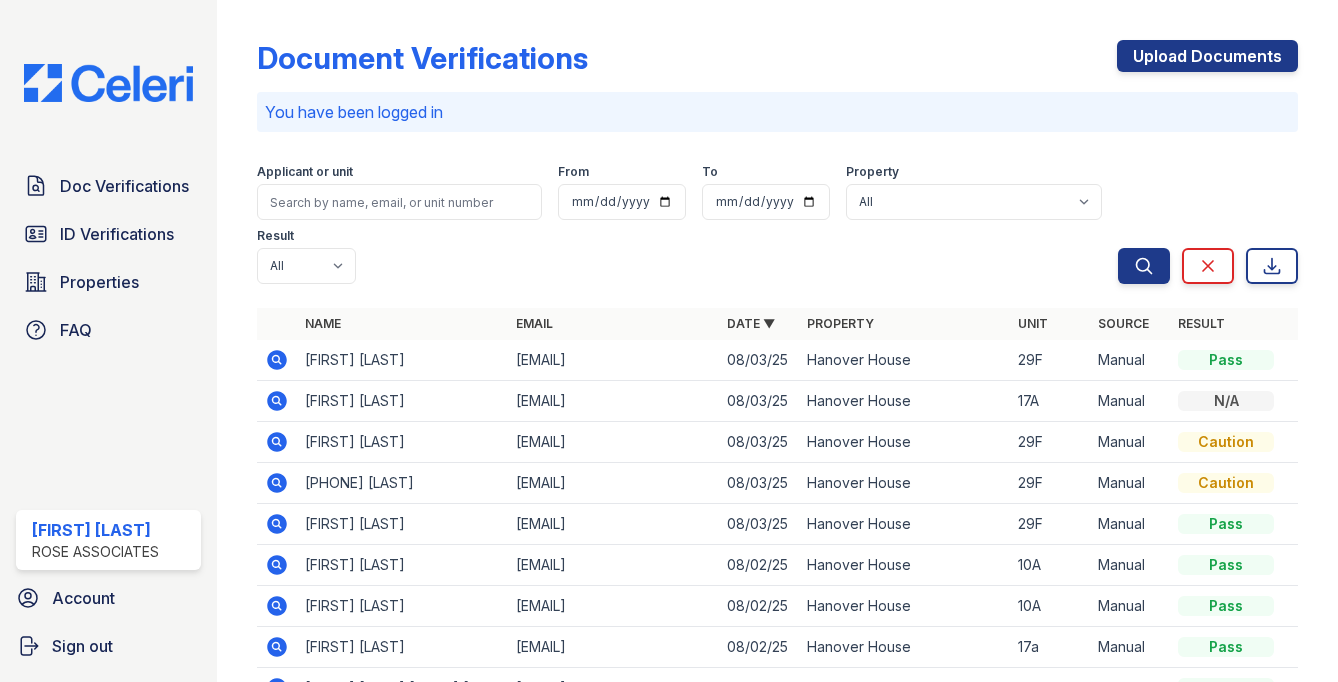 scroll, scrollTop: 0, scrollLeft: 0, axis: both 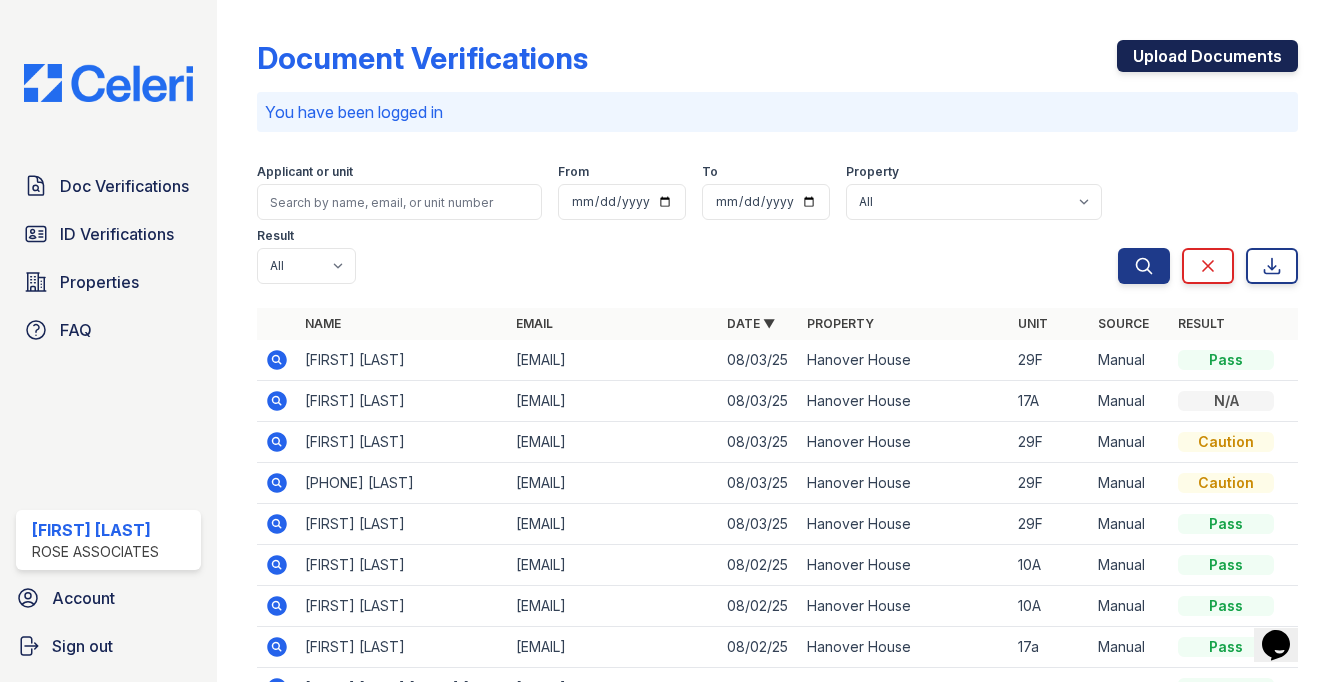 click on "Upload Documents" at bounding box center [1207, 56] 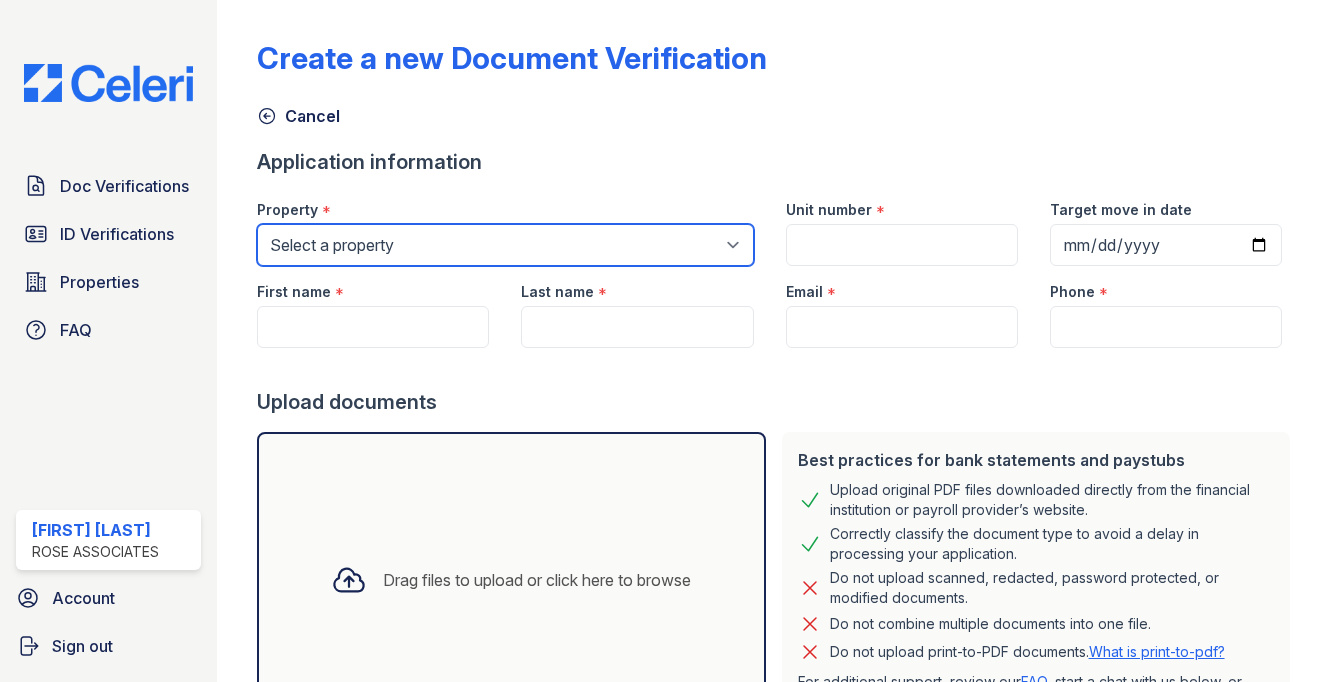 select on "3109" 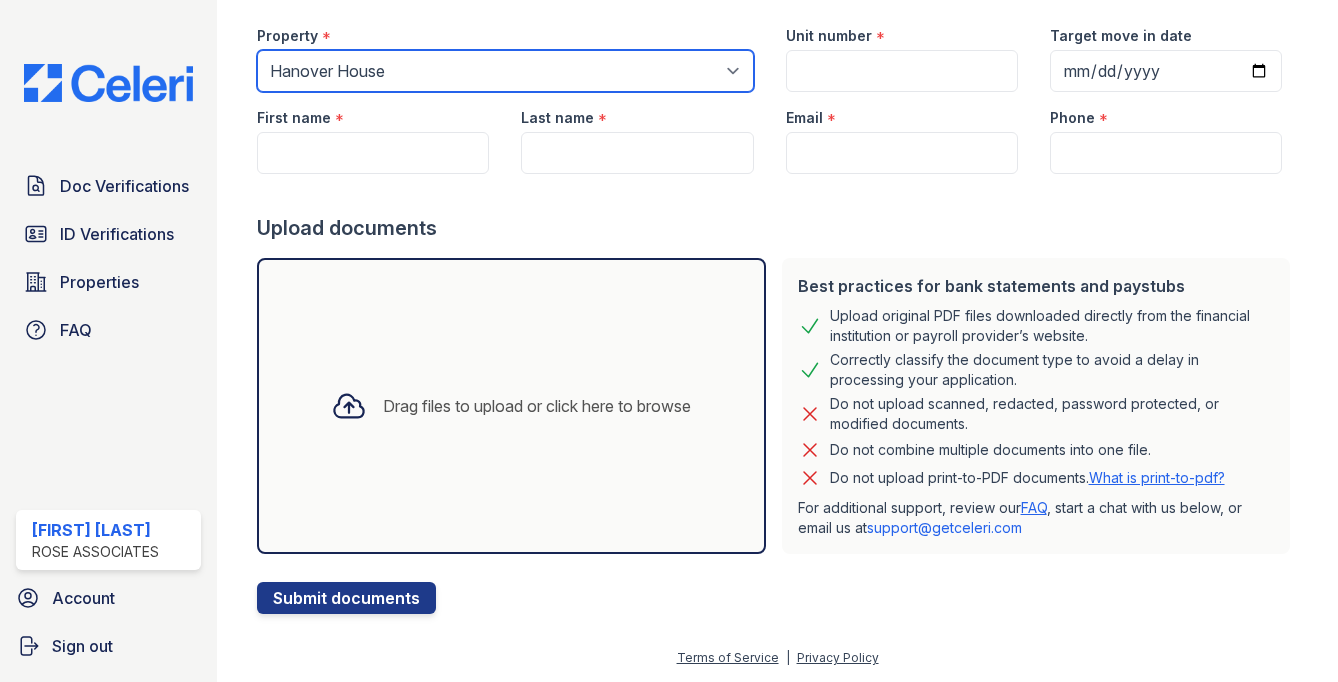 scroll, scrollTop: 174, scrollLeft: 0, axis: vertical 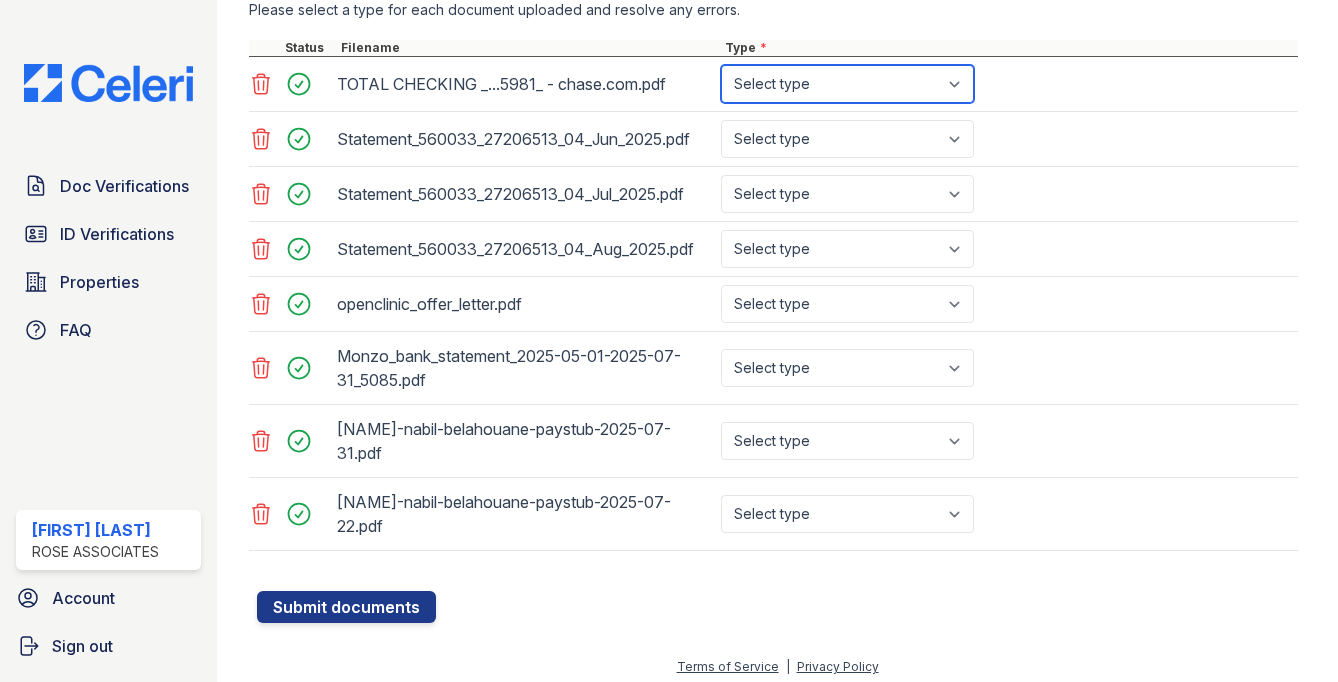 select on "bank_statement" 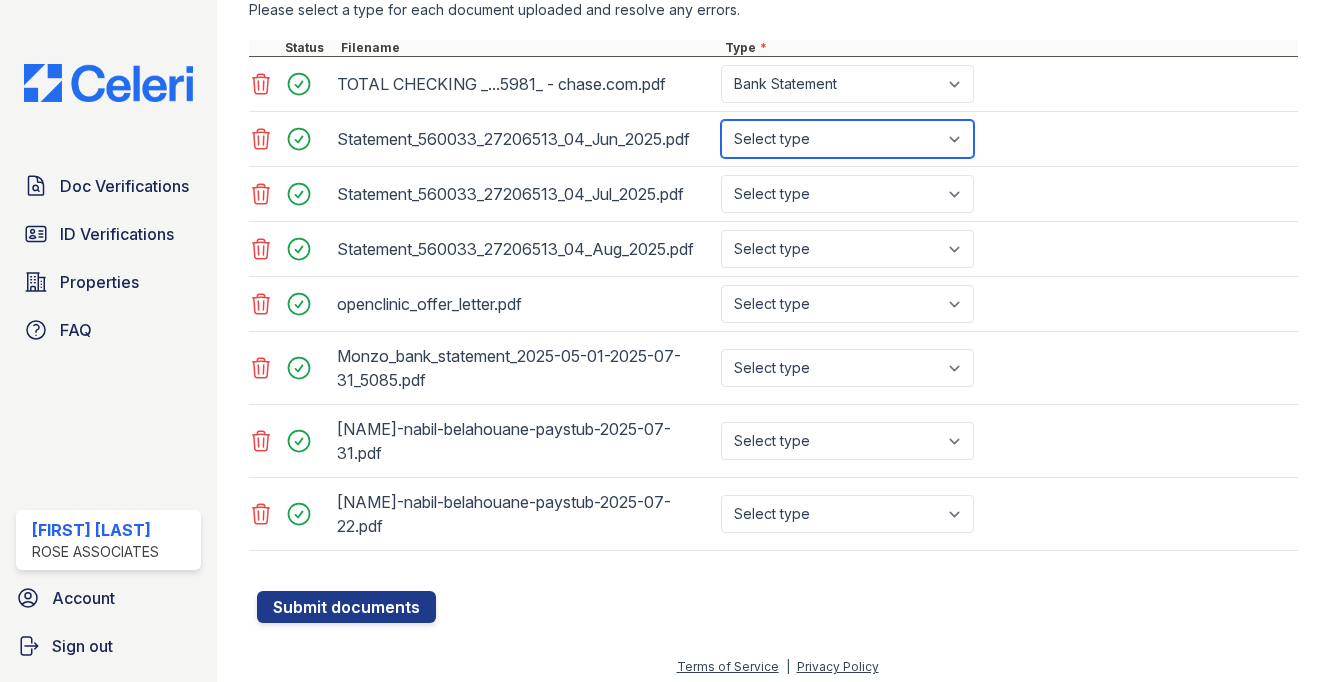 select on "bank_statement" 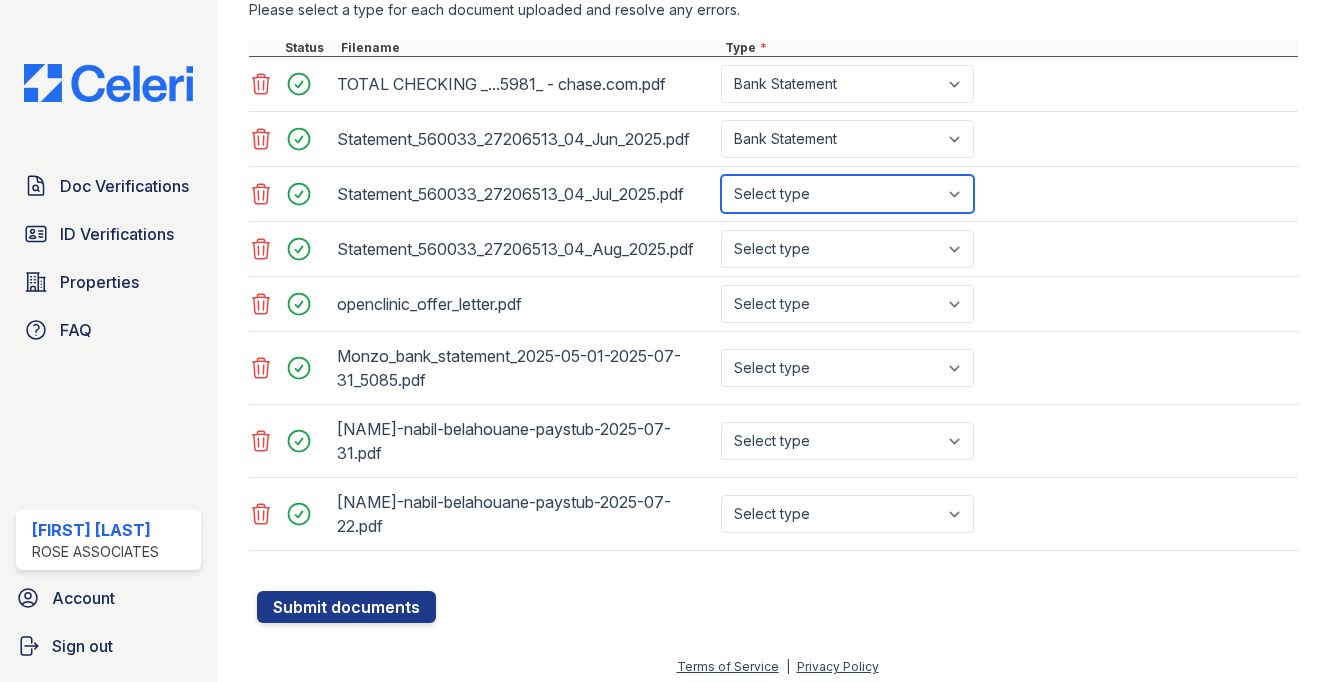 select on "bank_statement" 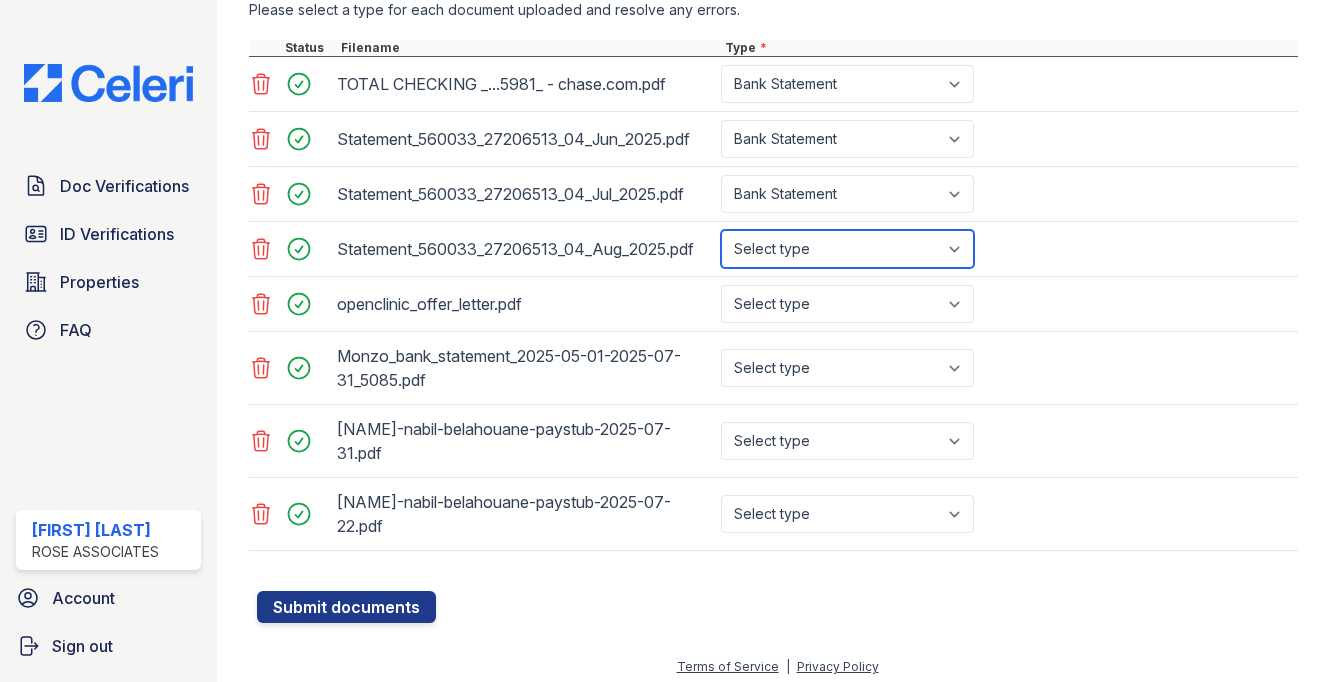 select on "bank_statement" 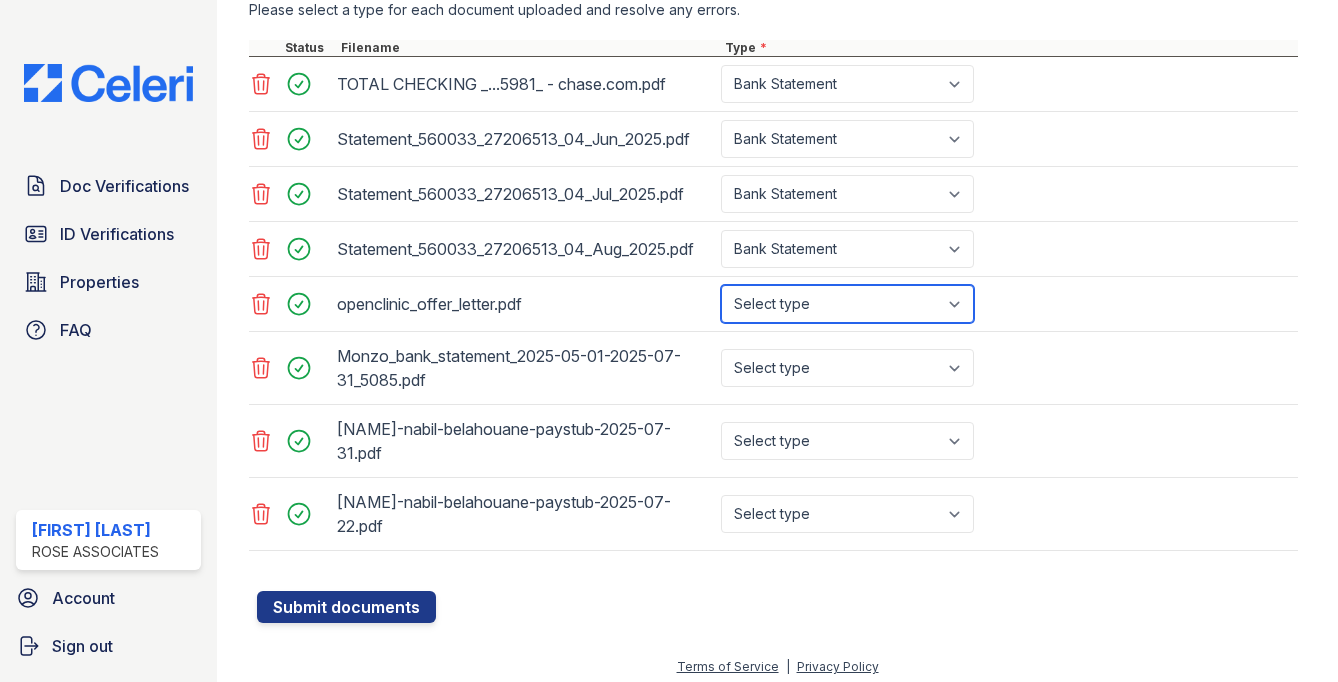 select on "offer_letter" 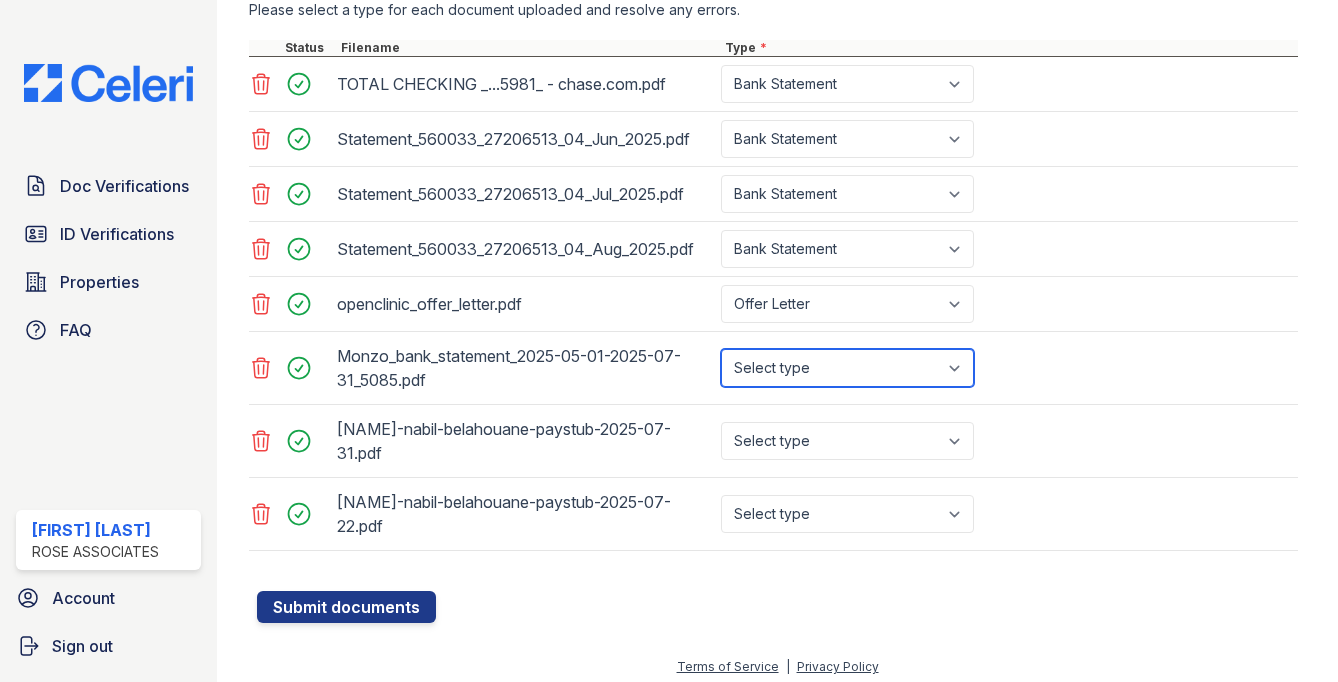 select on "bank_statement" 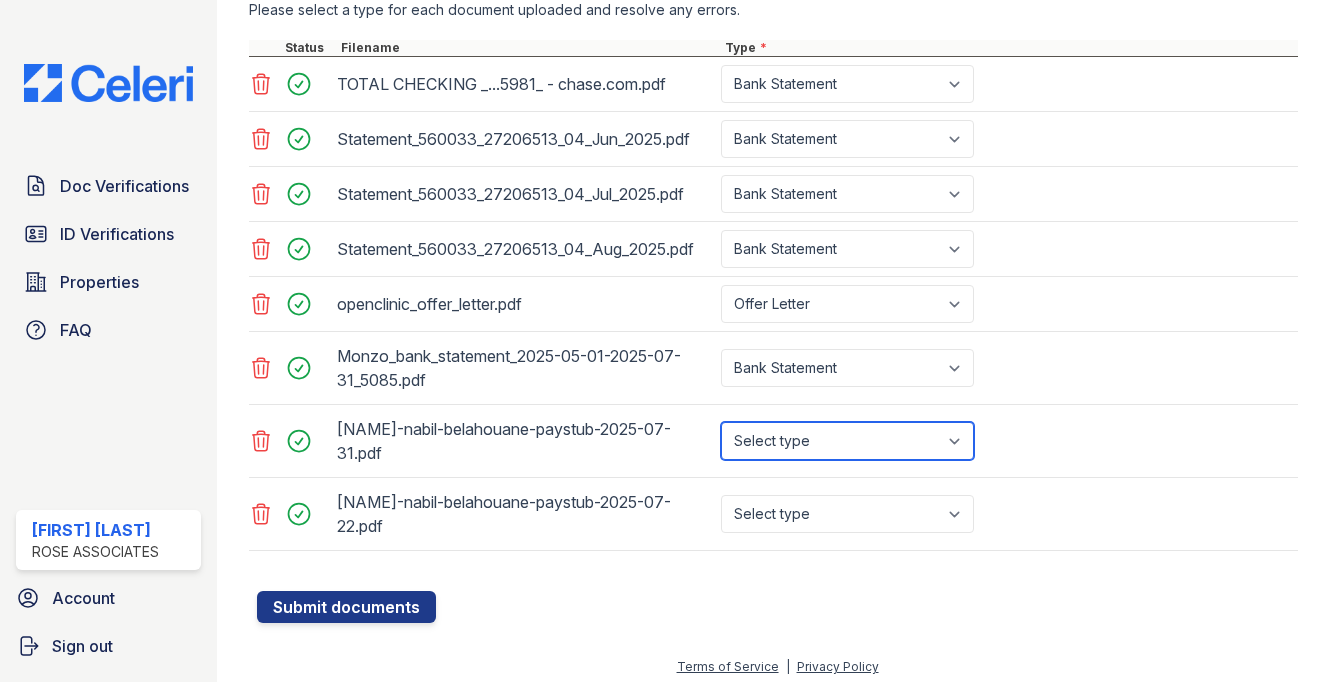 select on "paystub" 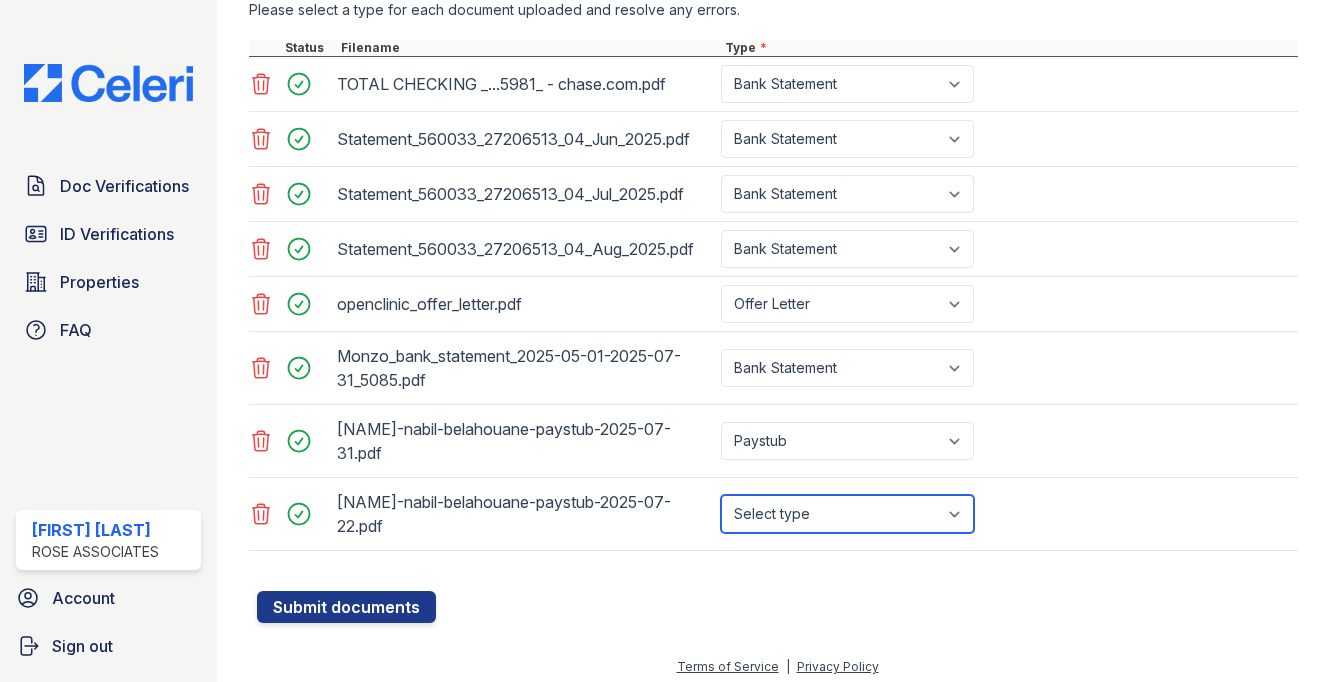 select on "paystub" 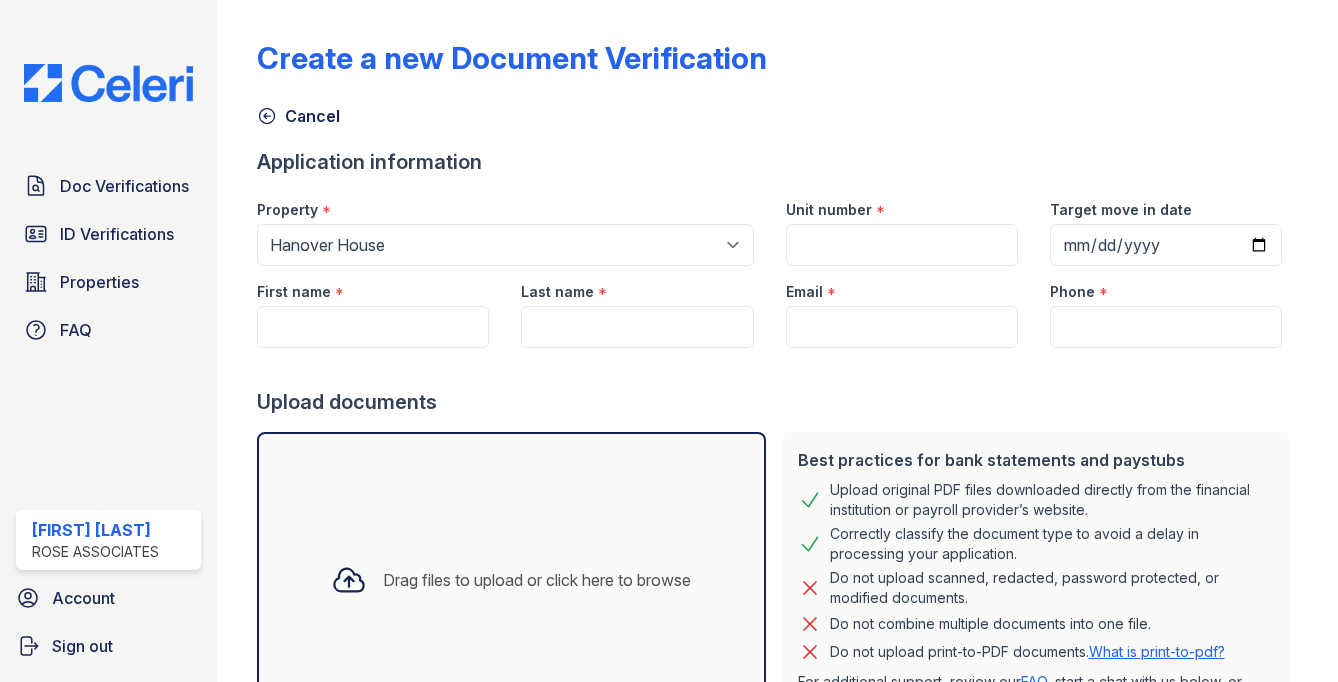 scroll, scrollTop: 0, scrollLeft: 0, axis: both 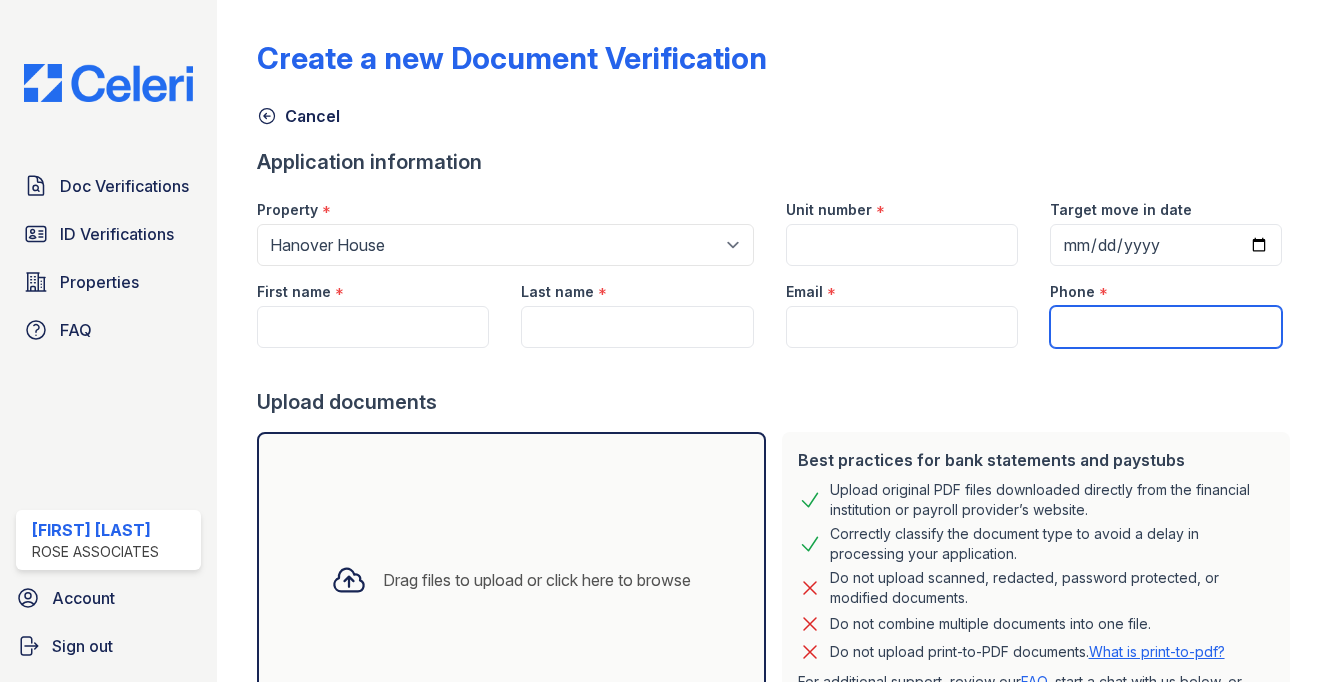 paste on "[EMAIL]" 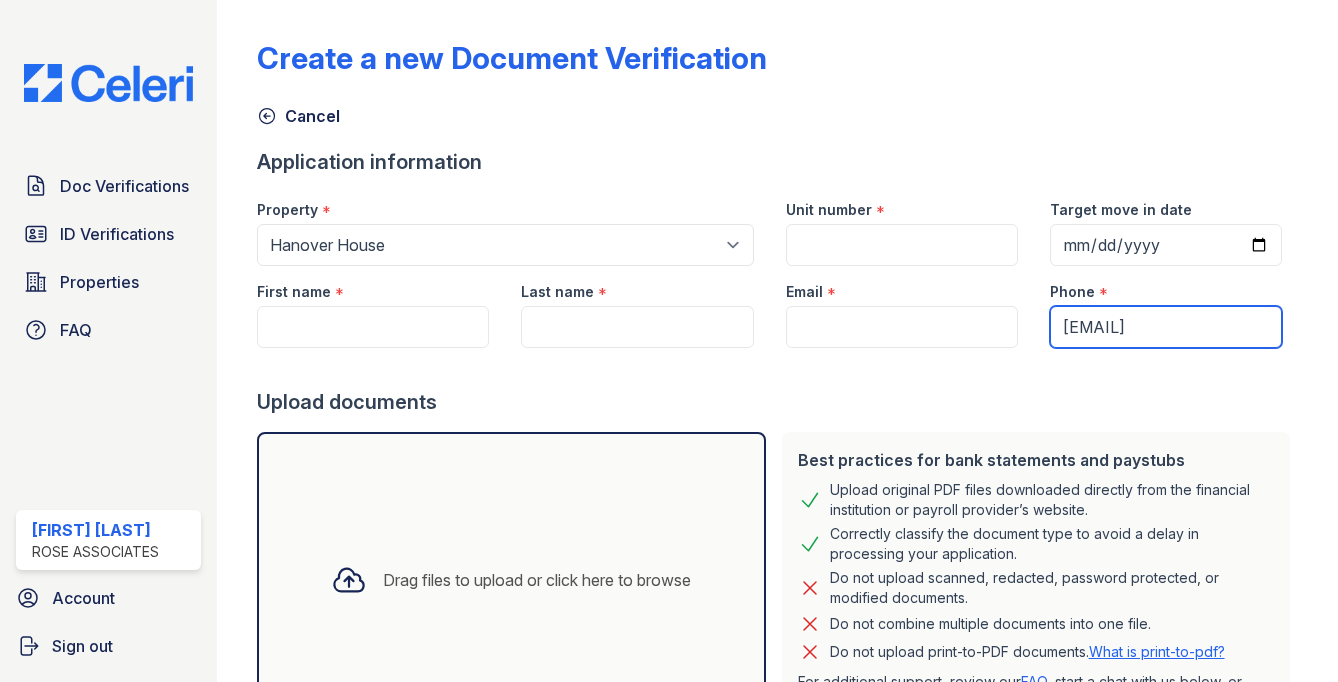 type 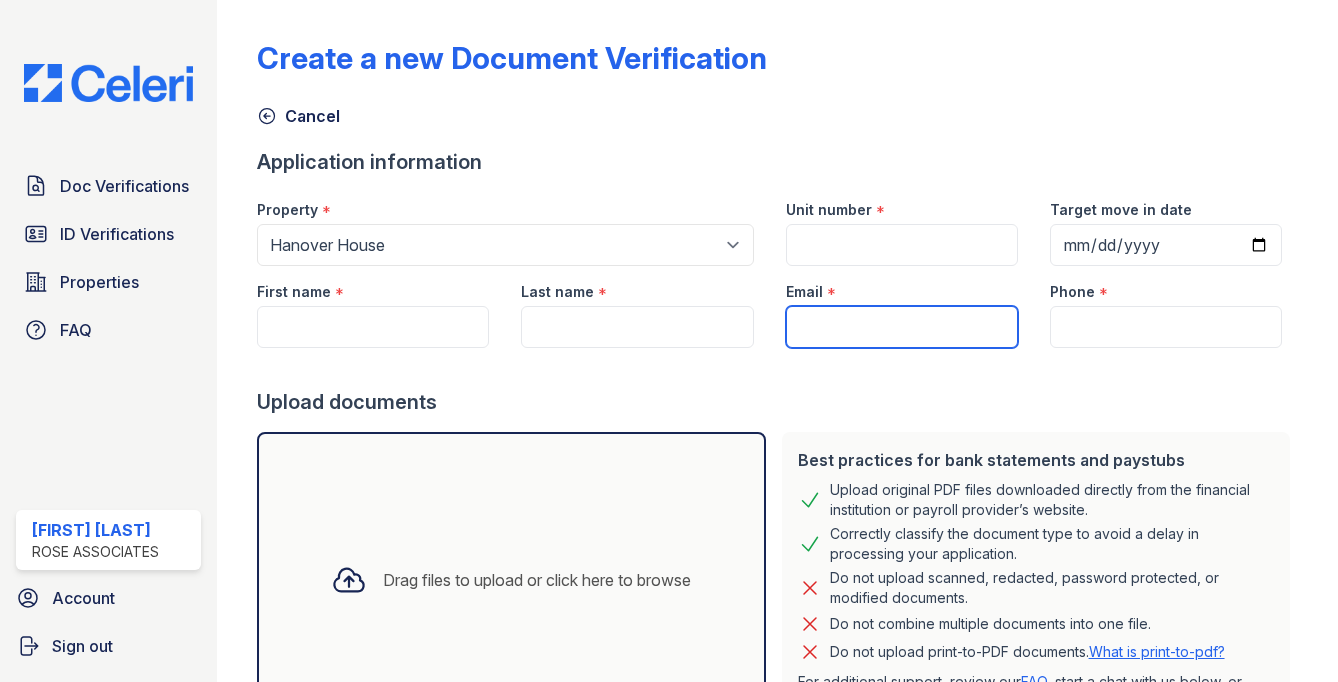 paste on "[EMAIL]" 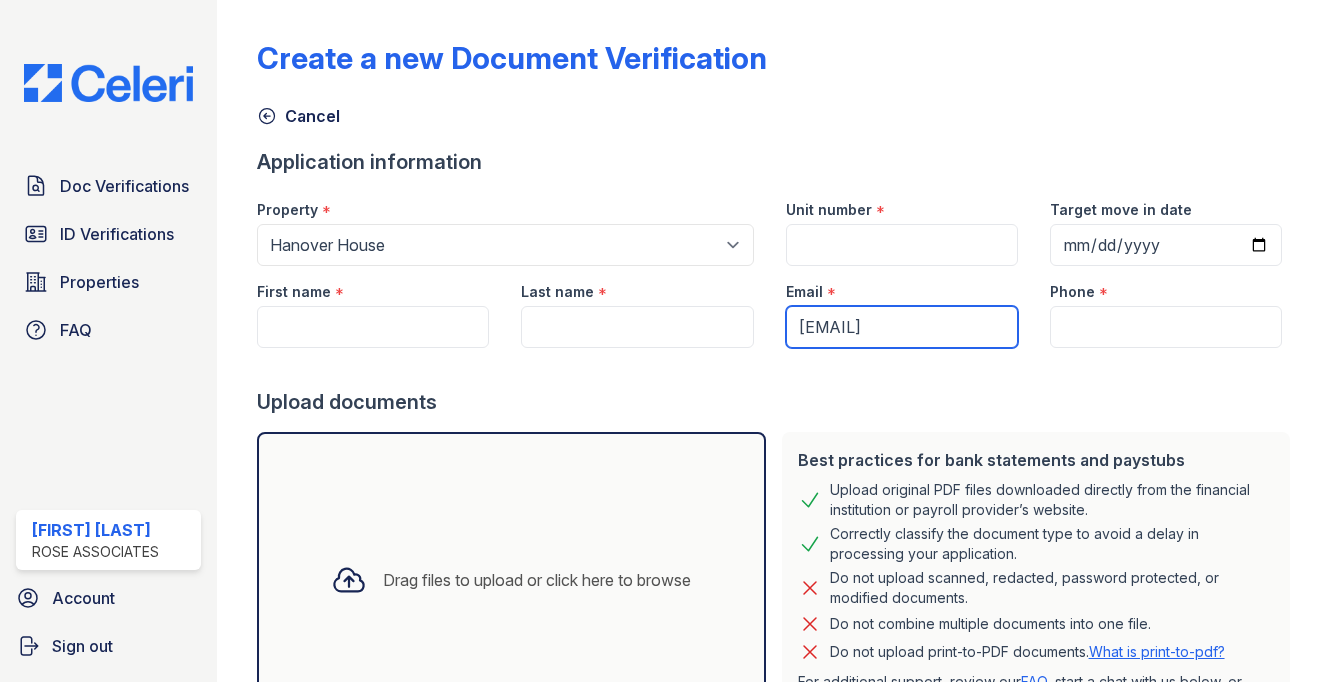 type on "[EMAIL]" 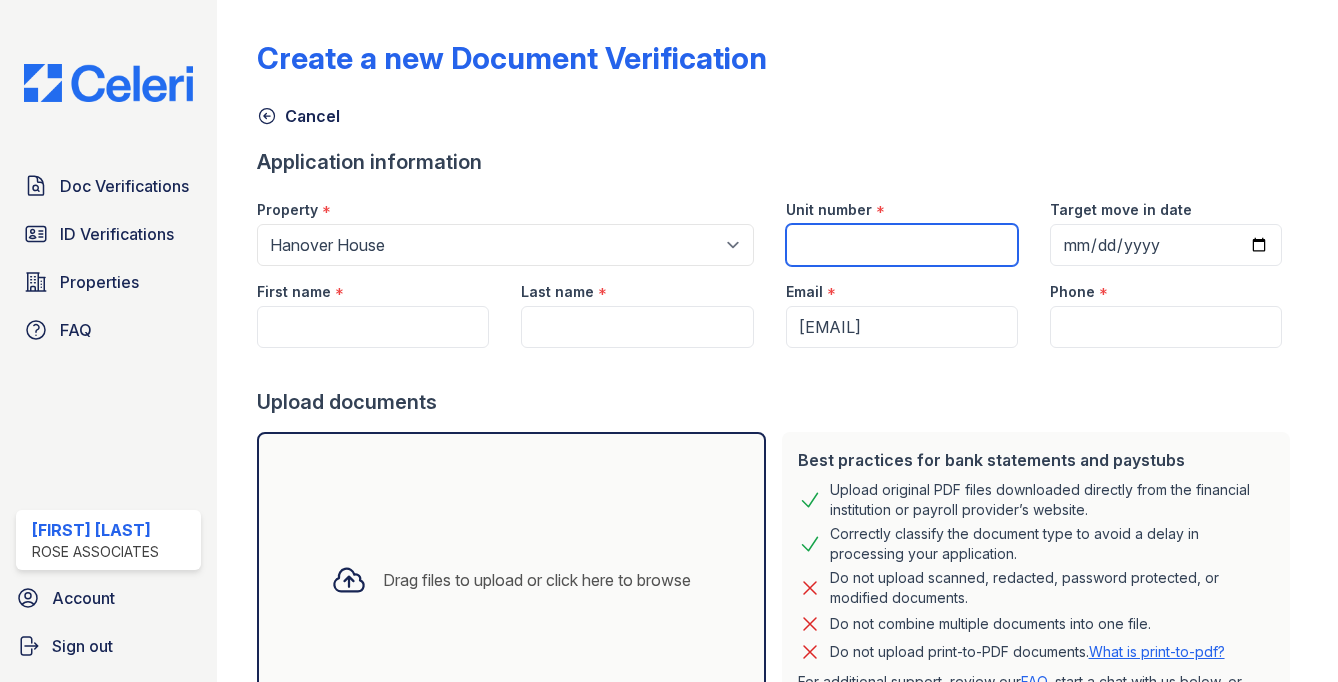 click on "Unit number" at bounding box center [902, 245] 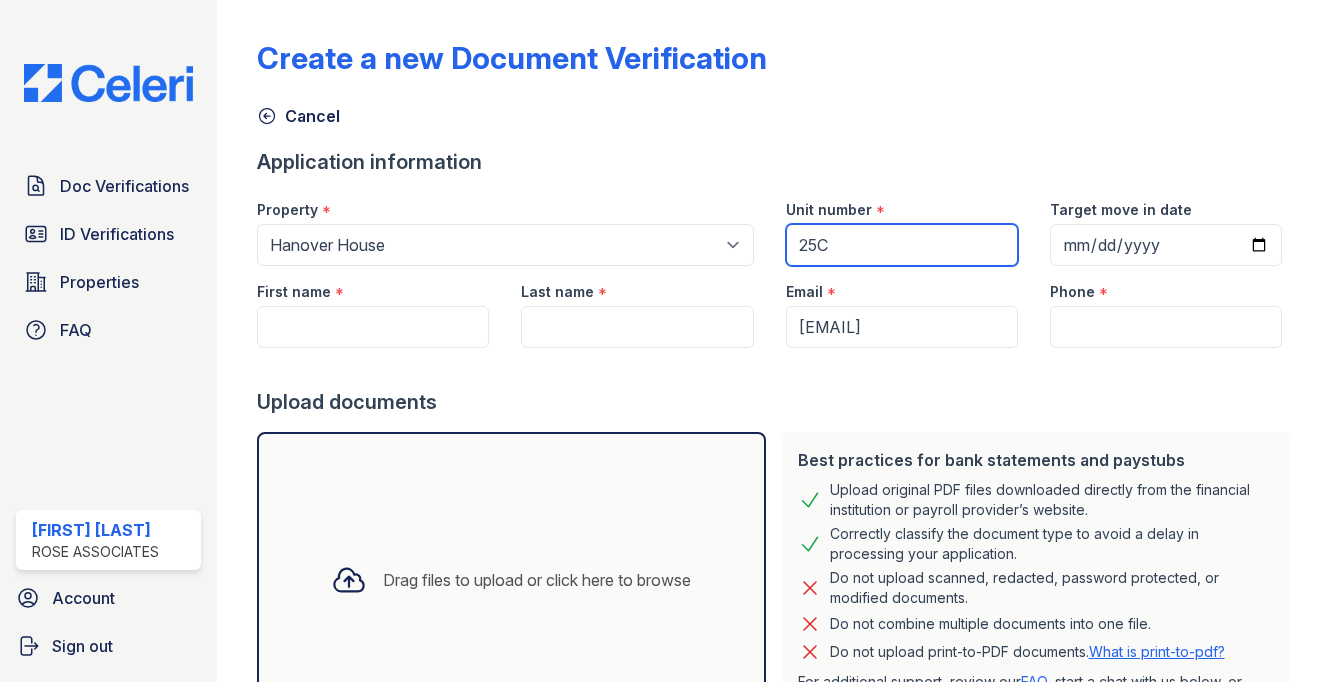 type on "25C" 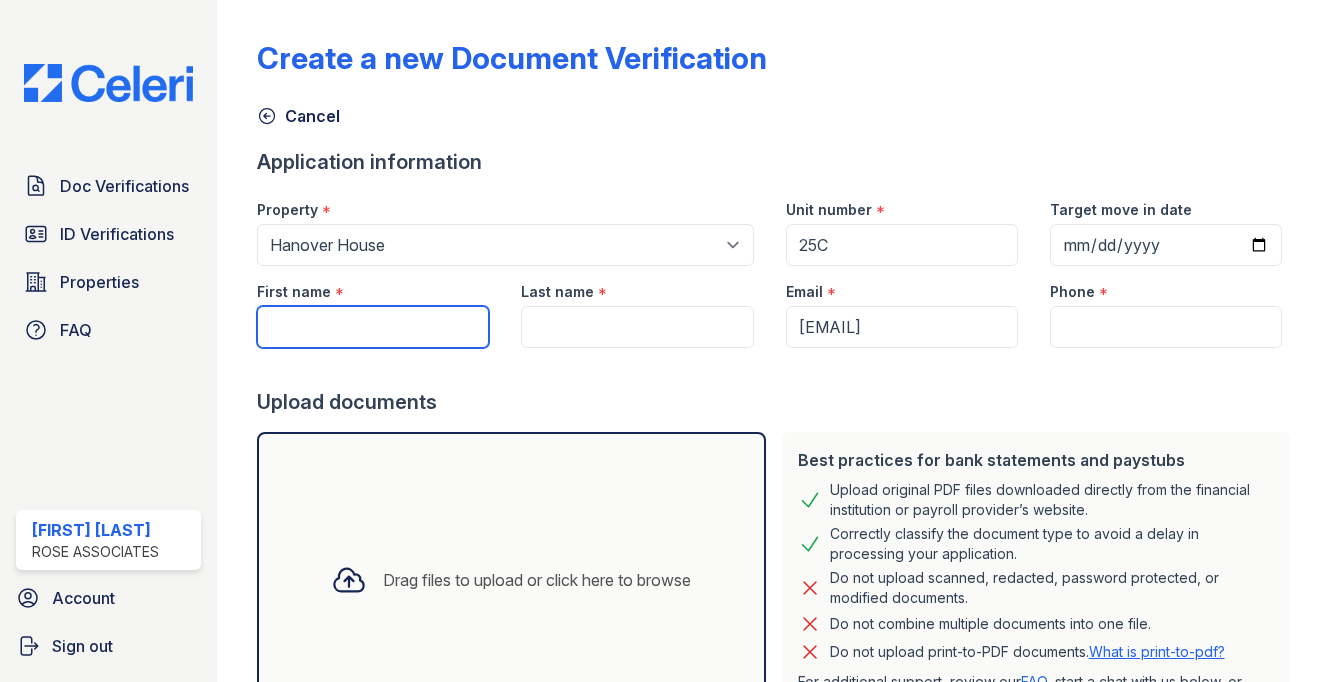 scroll, scrollTop: 4, scrollLeft: 0, axis: vertical 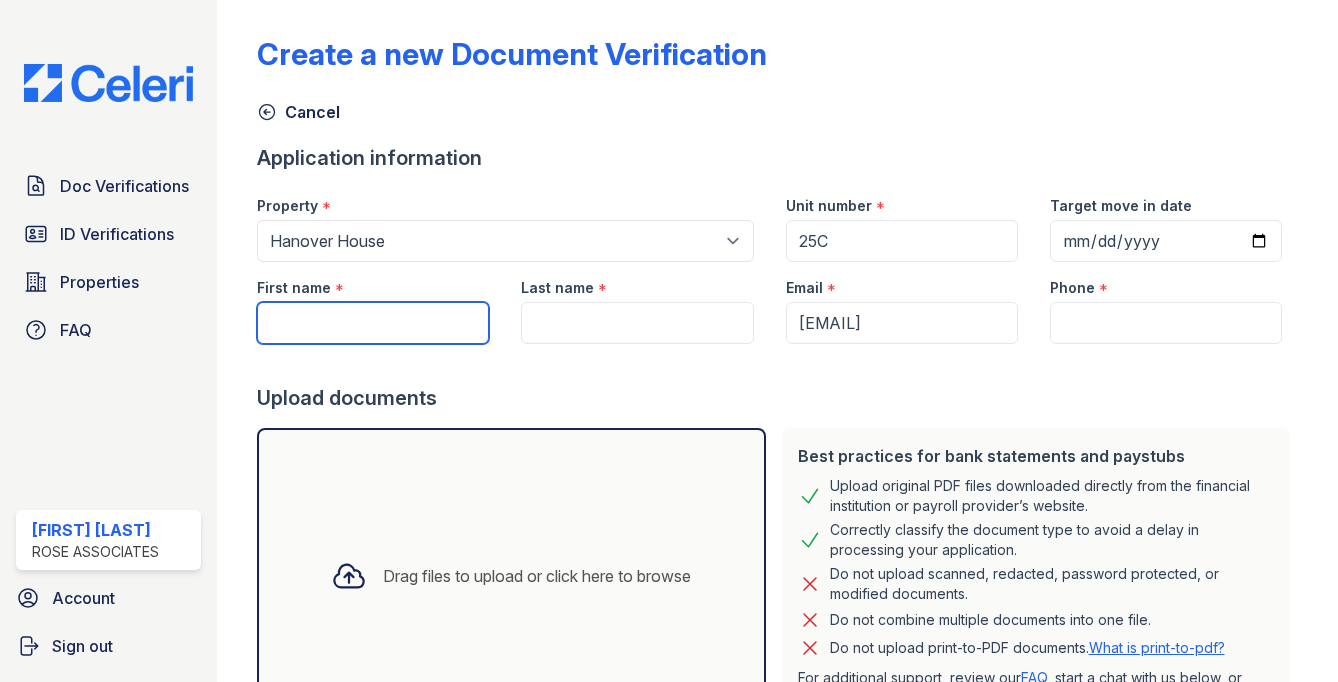 paste on "[FIRST] [LAST]" 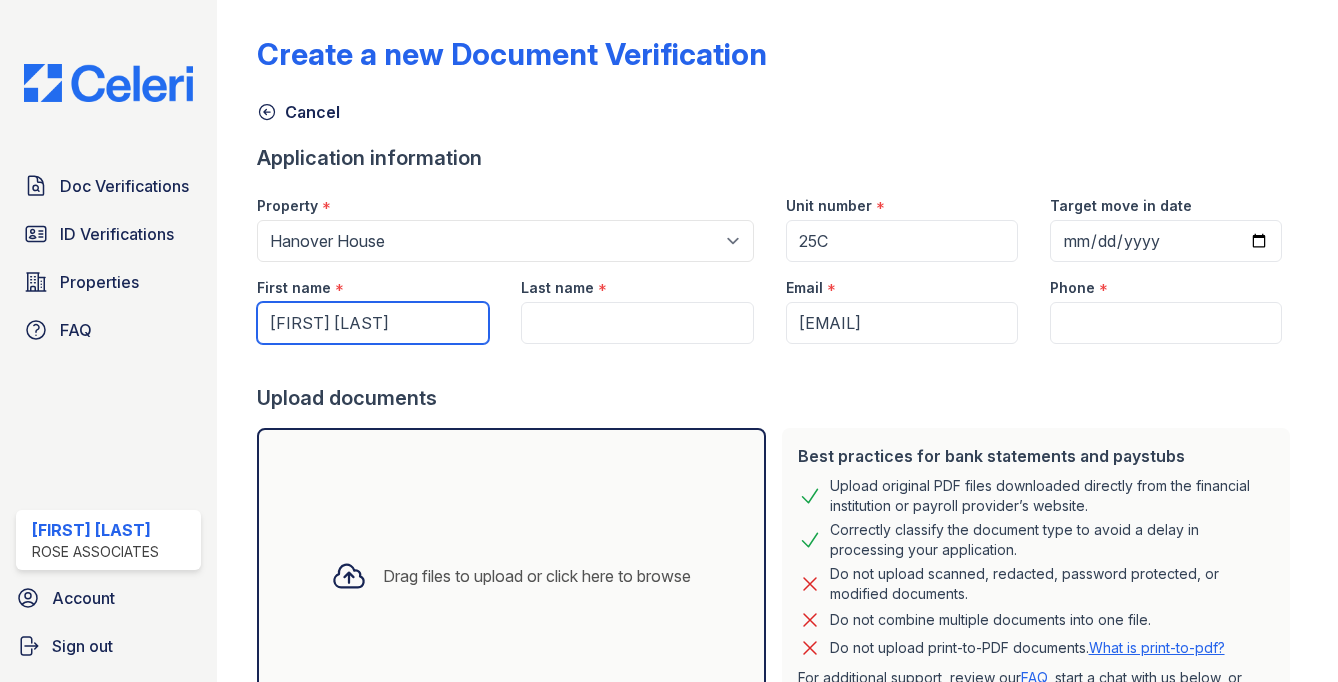 click on "[FIRST] [LAST]" at bounding box center [373, 323] 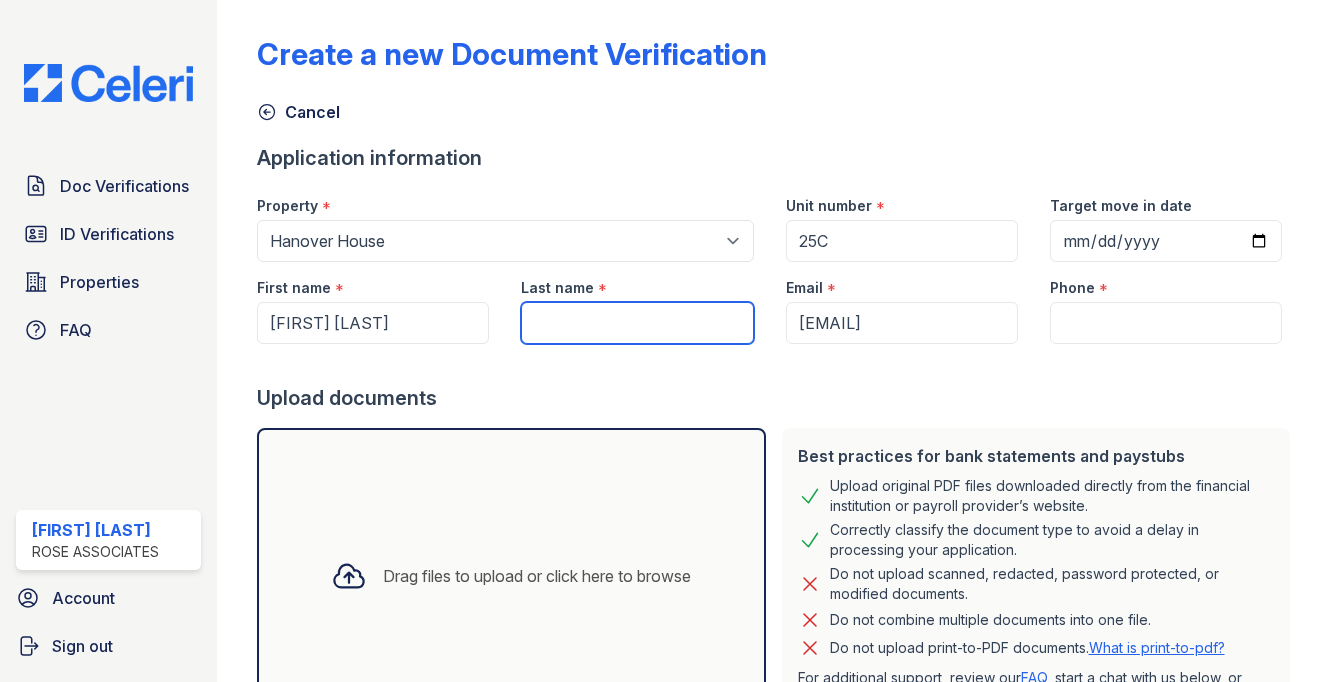 drag, startPoint x: 607, startPoint y: 320, endPoint x: 681, endPoint y: 321, distance: 74.00676 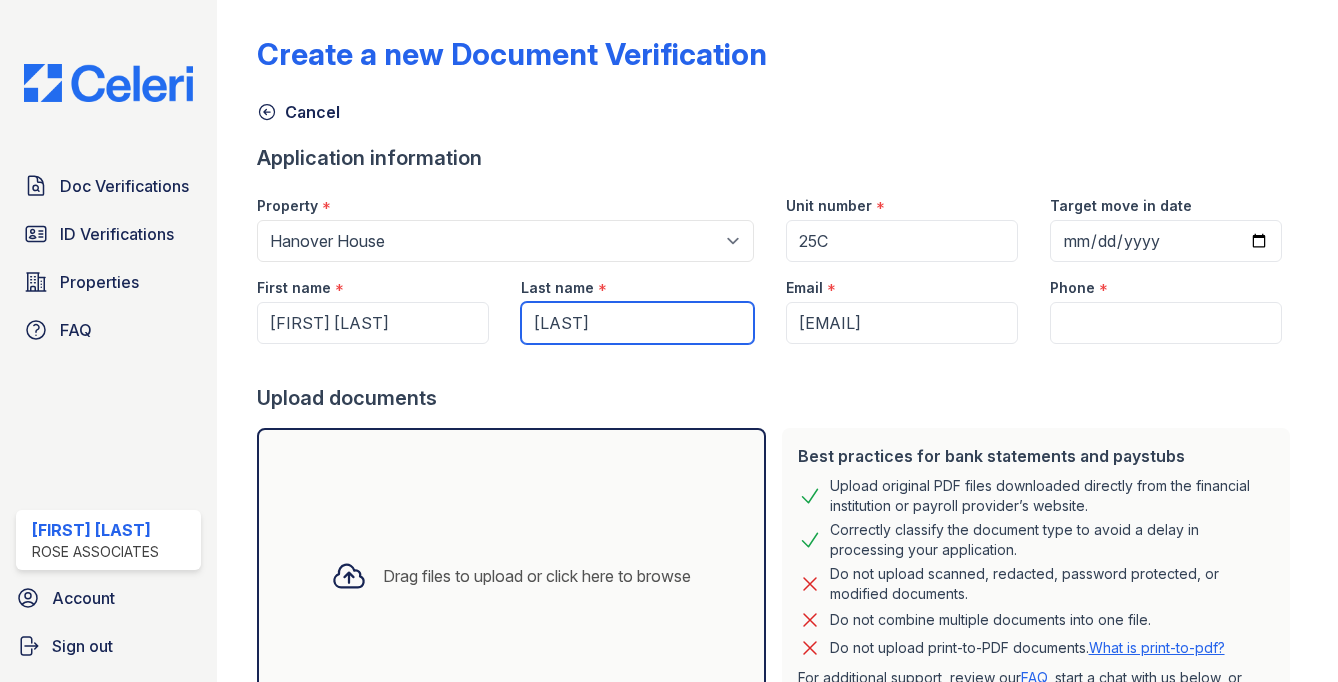 type on "Belahouane" 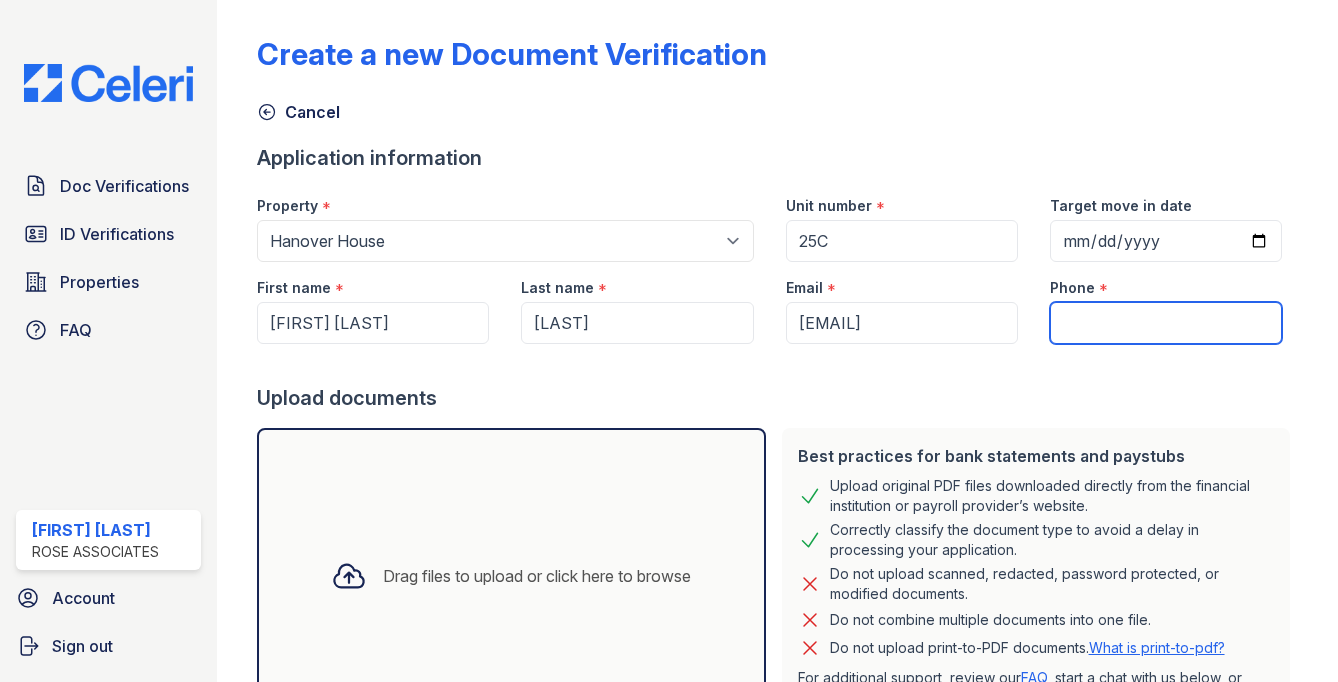 click on "Phone" at bounding box center (1166, 323) 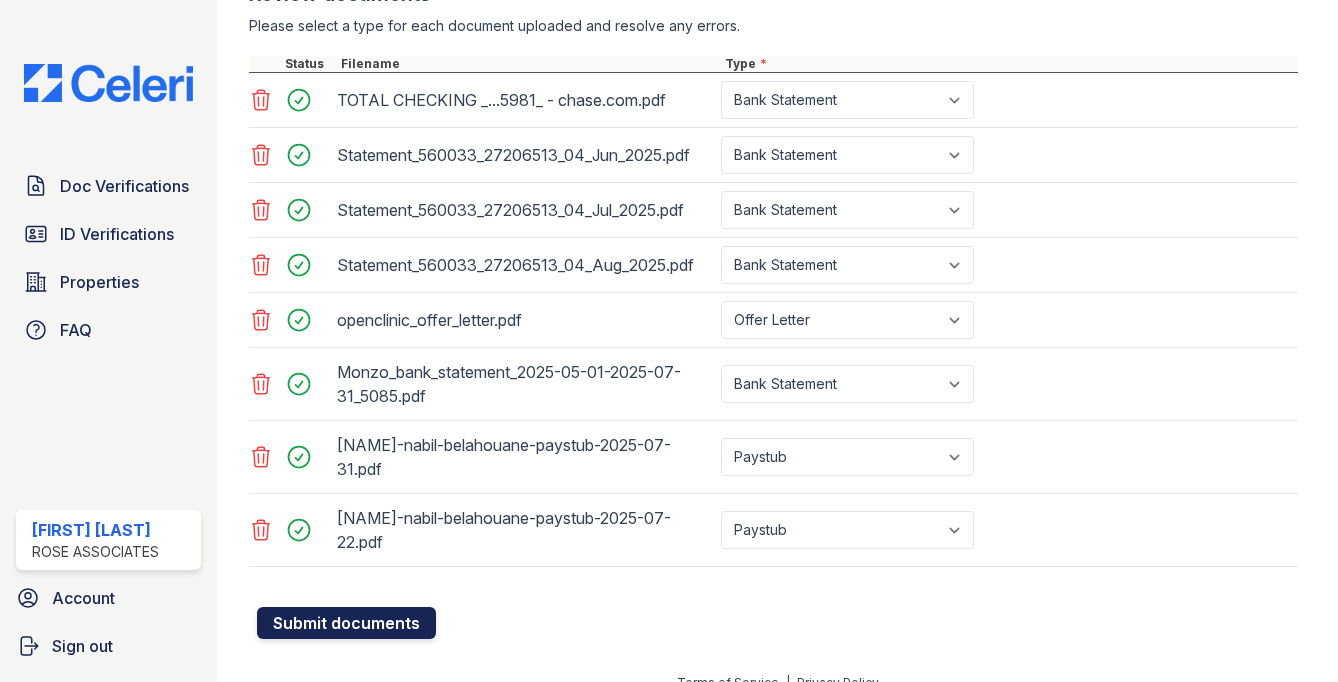 scroll, scrollTop: 765, scrollLeft: 0, axis: vertical 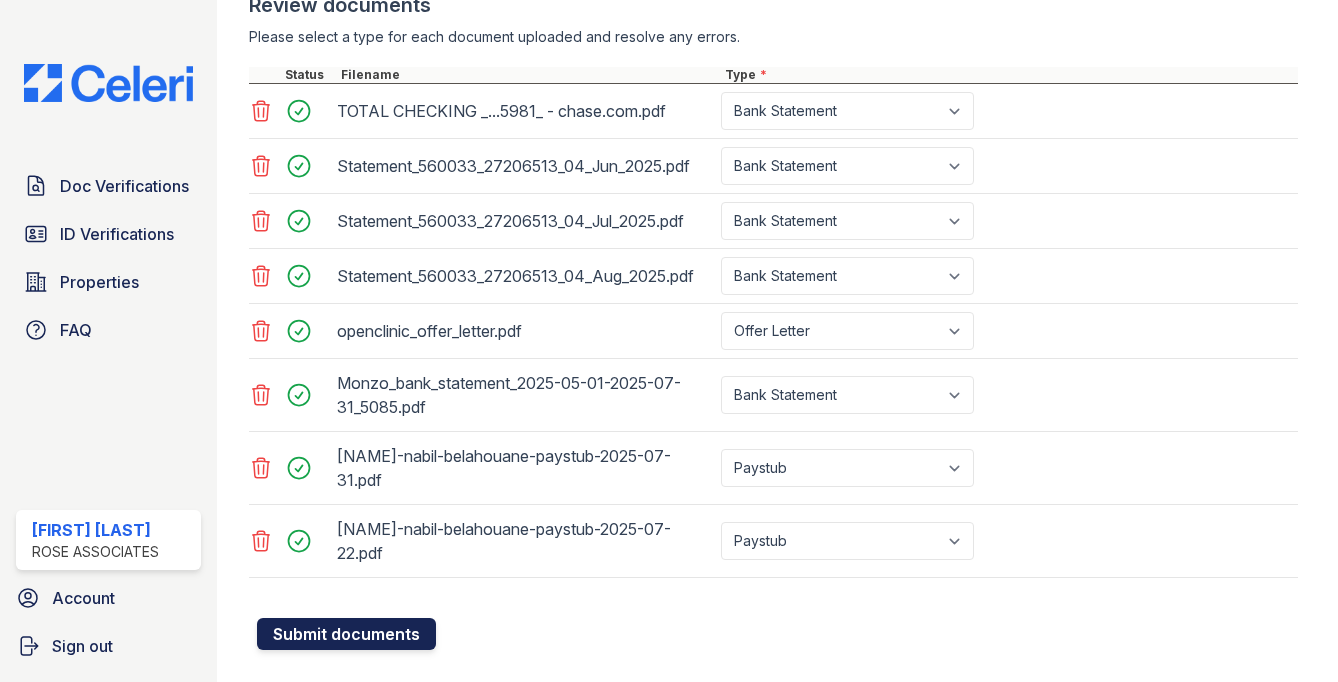 type on "555-555-5555" 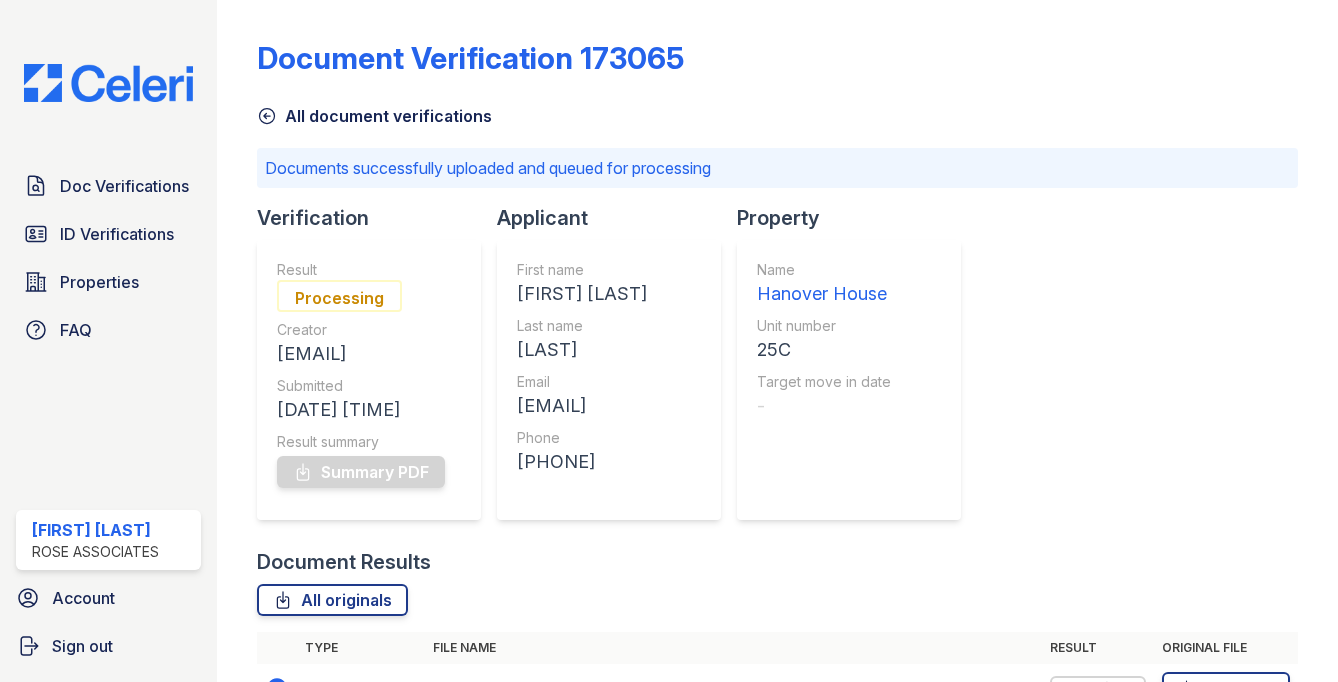 scroll, scrollTop: 0, scrollLeft: 0, axis: both 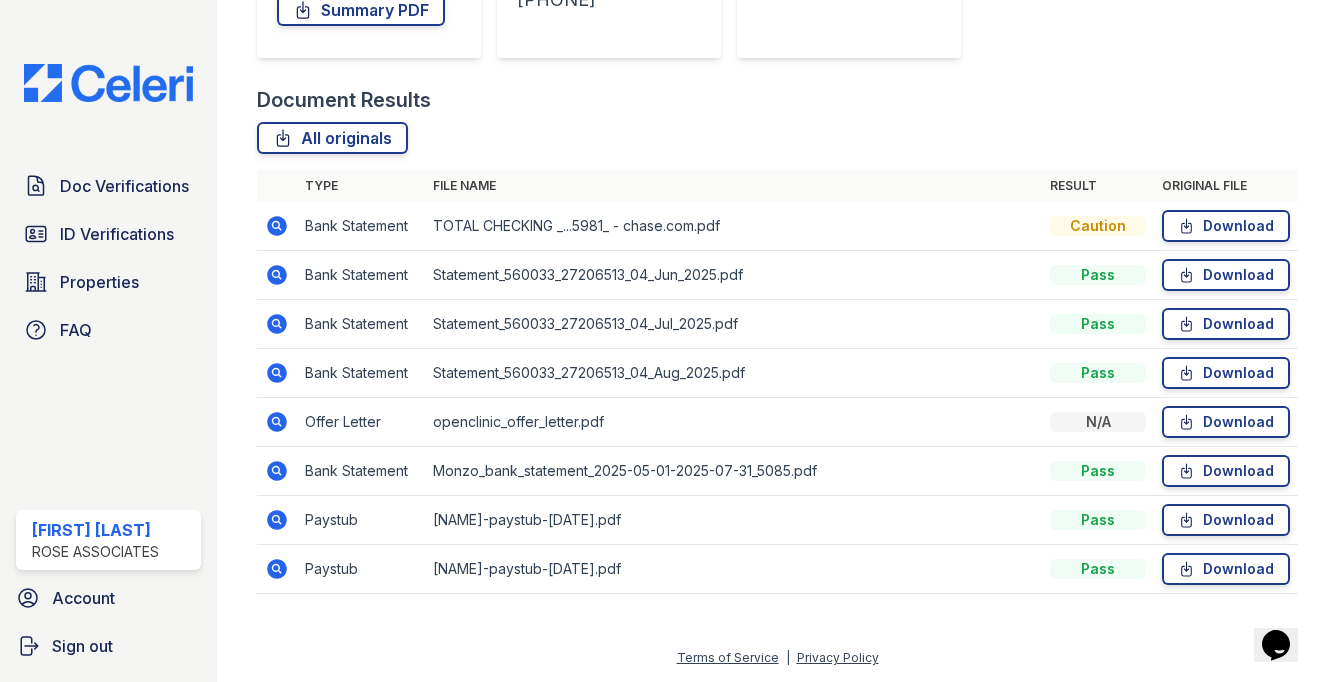 click 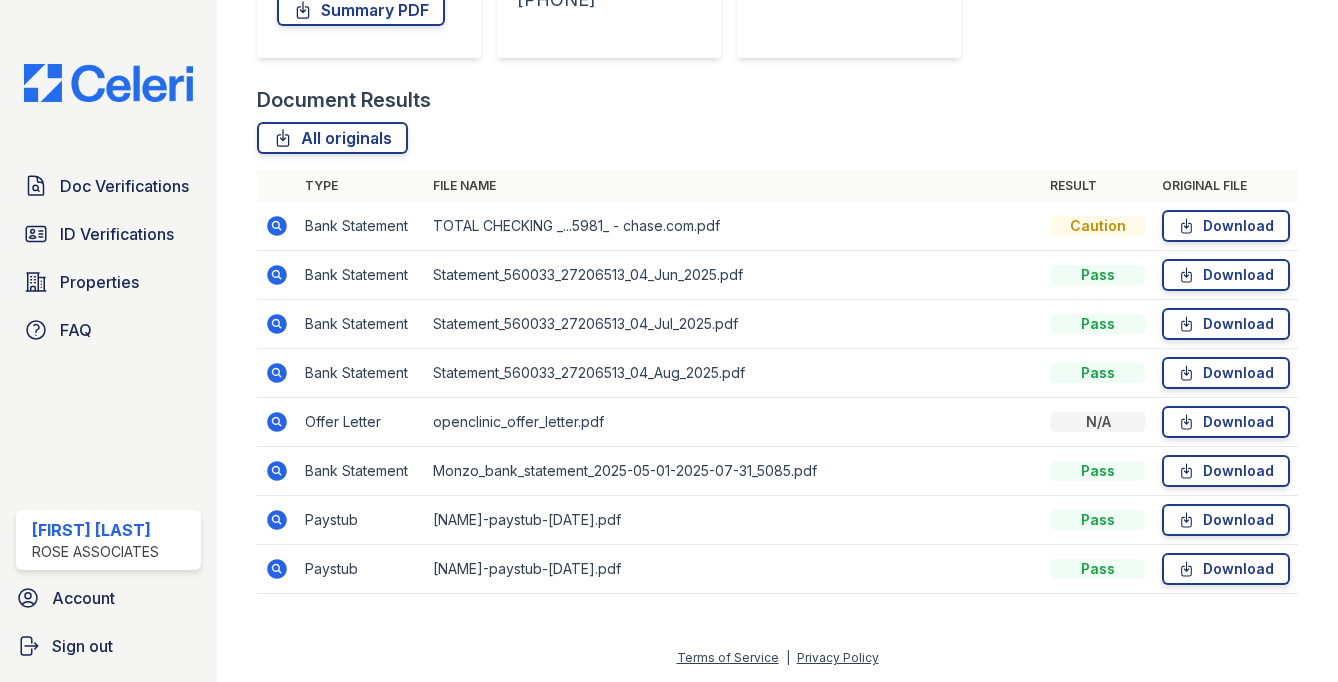 click 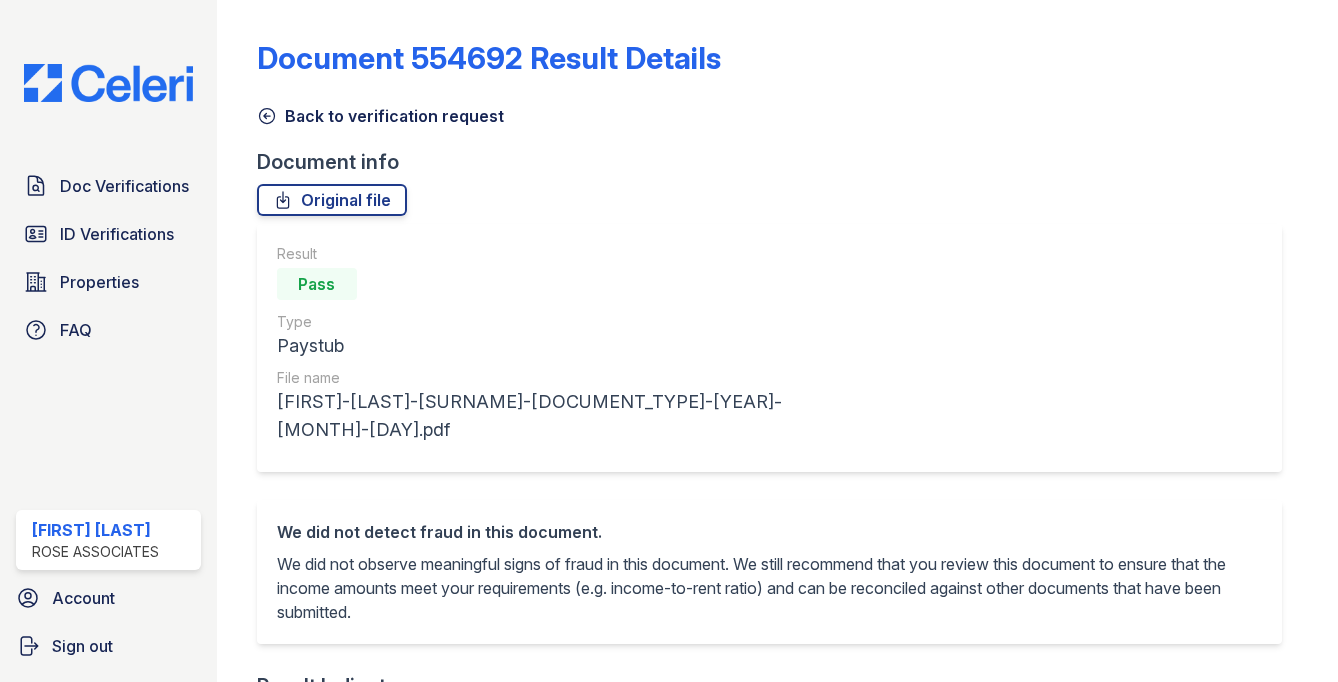 scroll, scrollTop: 0, scrollLeft: 0, axis: both 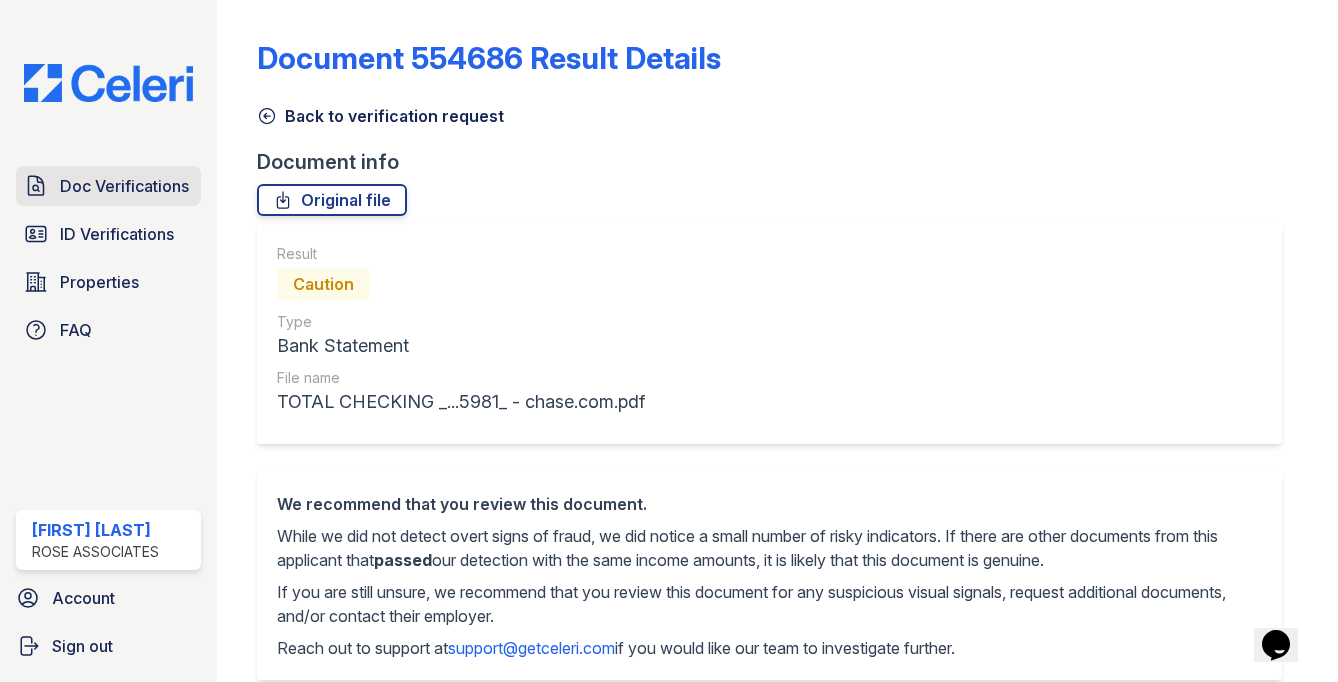 drag, startPoint x: 94, startPoint y: 179, endPoint x: 141, endPoint y: 165, distance: 49.0408 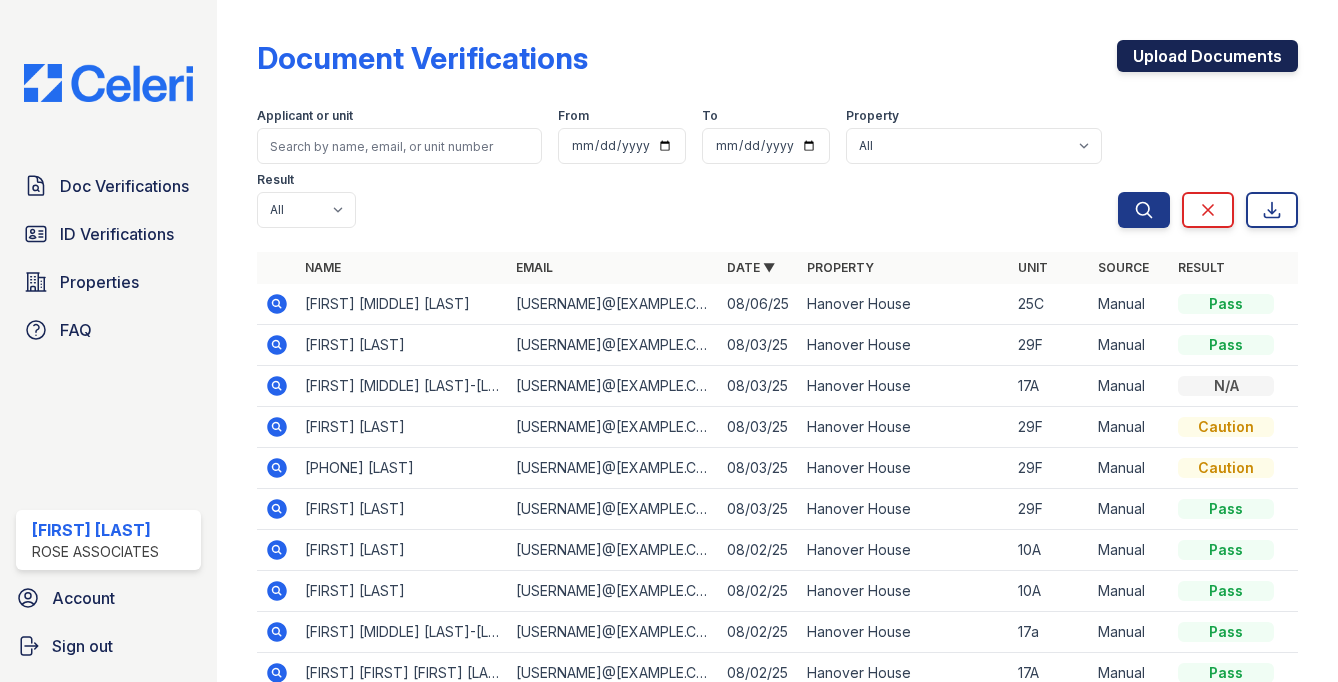 click on "Upload Documents" at bounding box center [1207, 56] 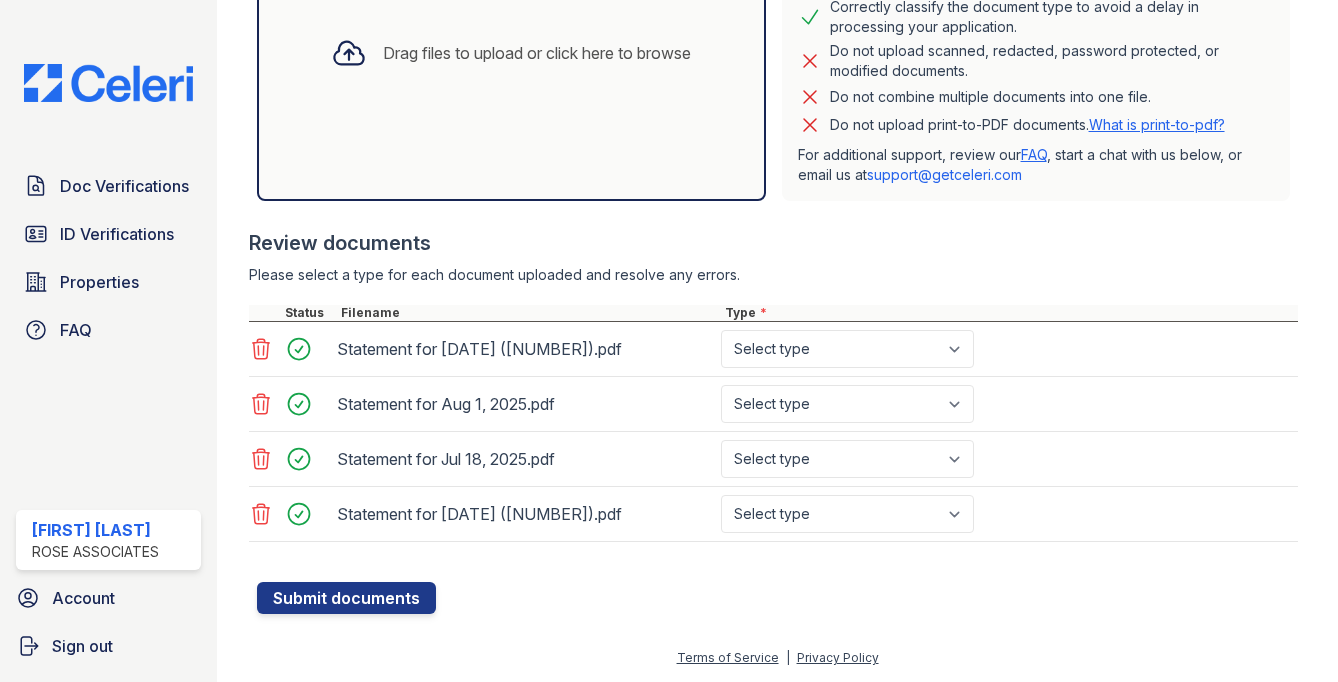 scroll, scrollTop: 527, scrollLeft: 0, axis: vertical 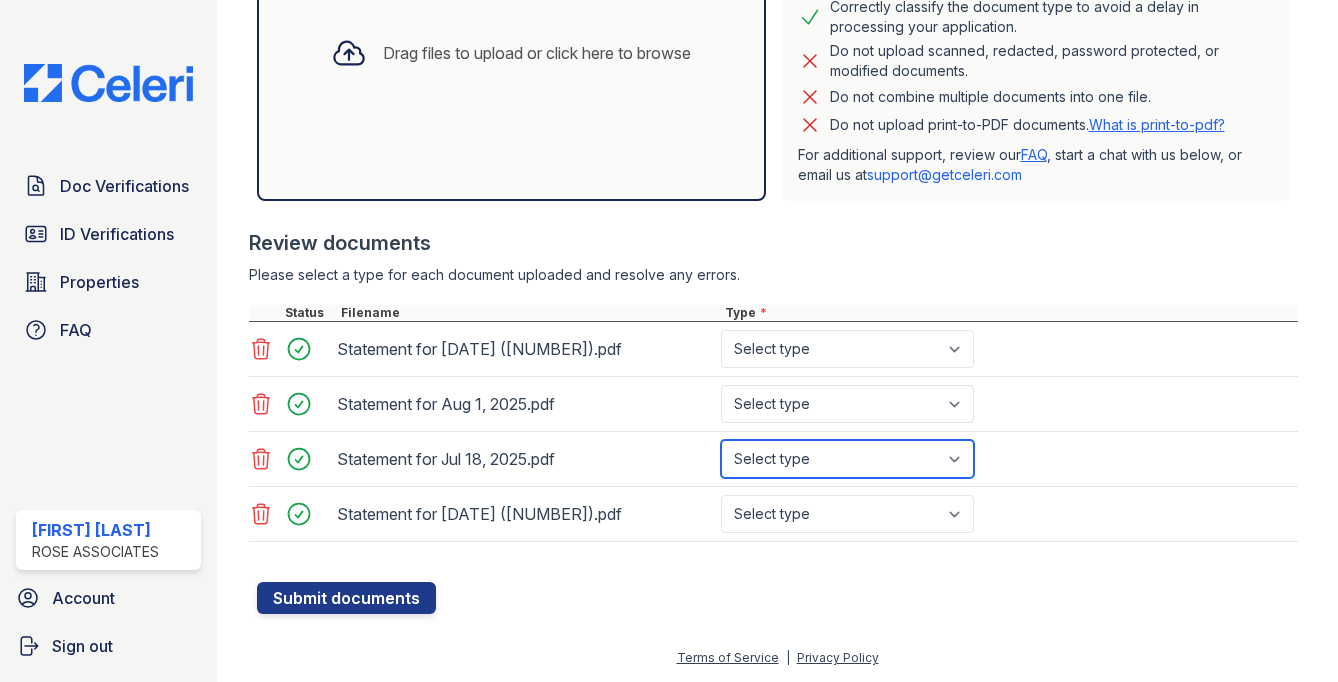 select on "bank_statement" 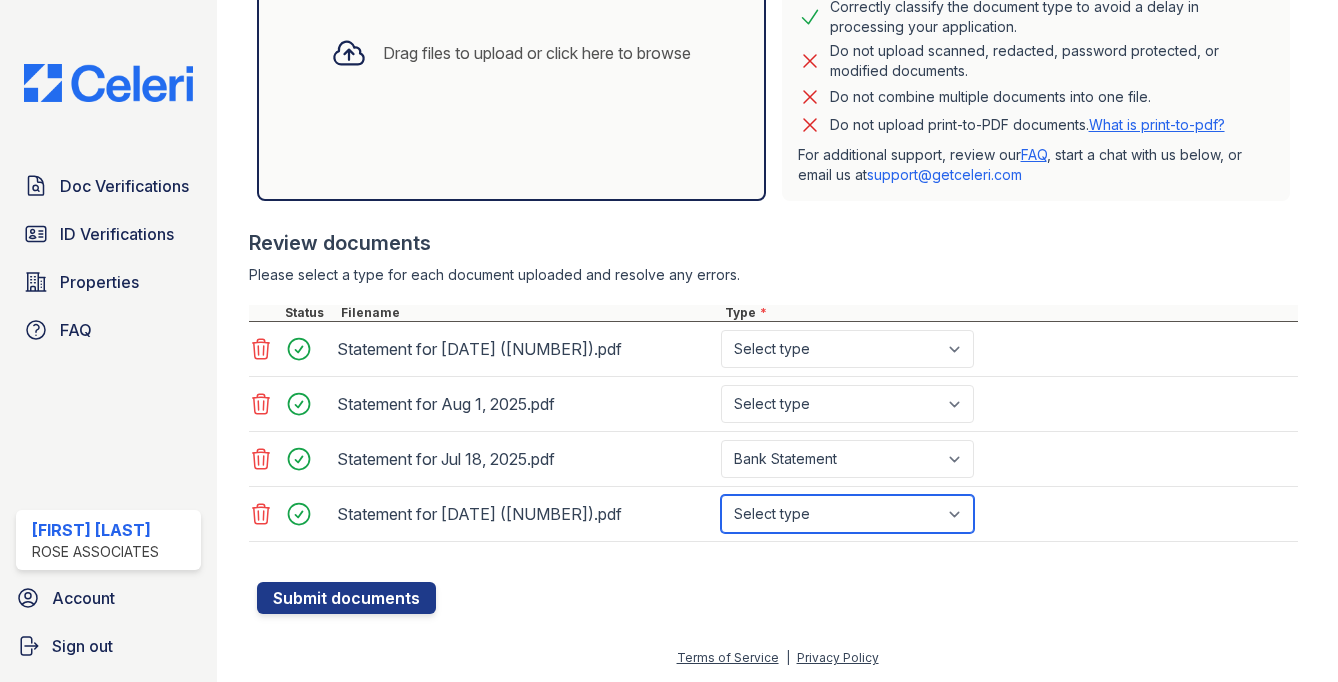 select on "paystub" 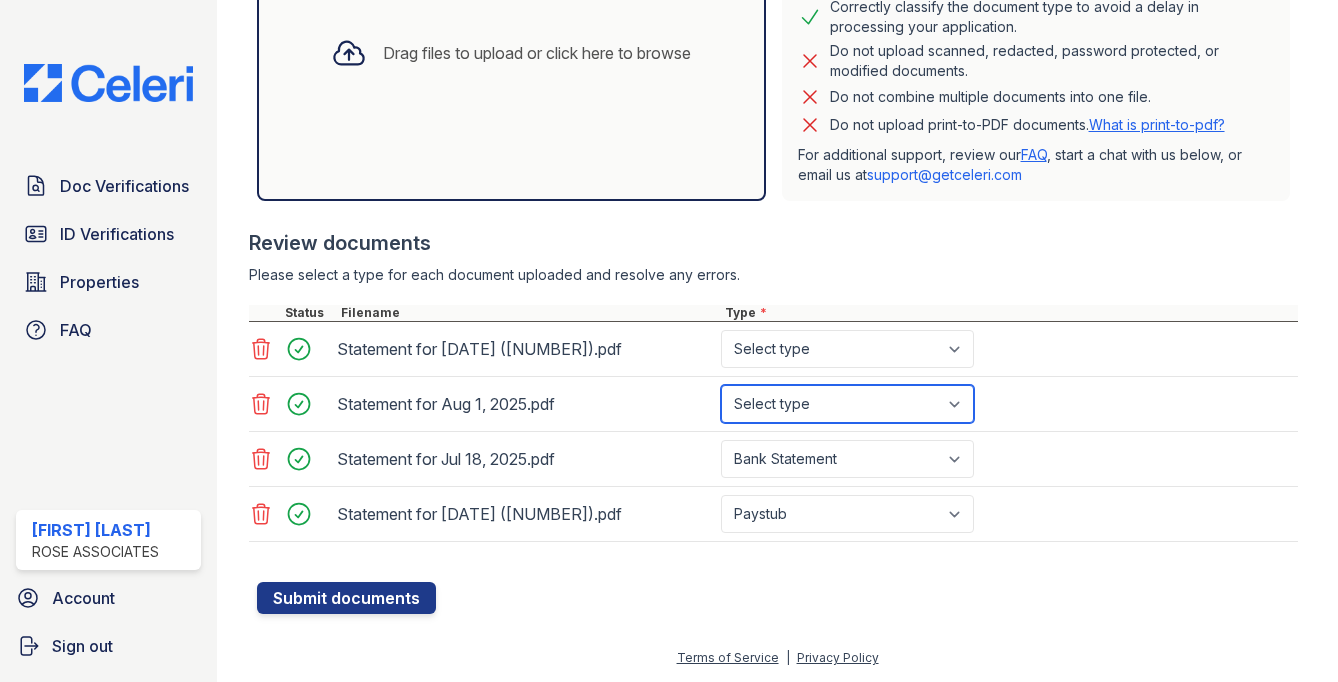 select on "bank_statement" 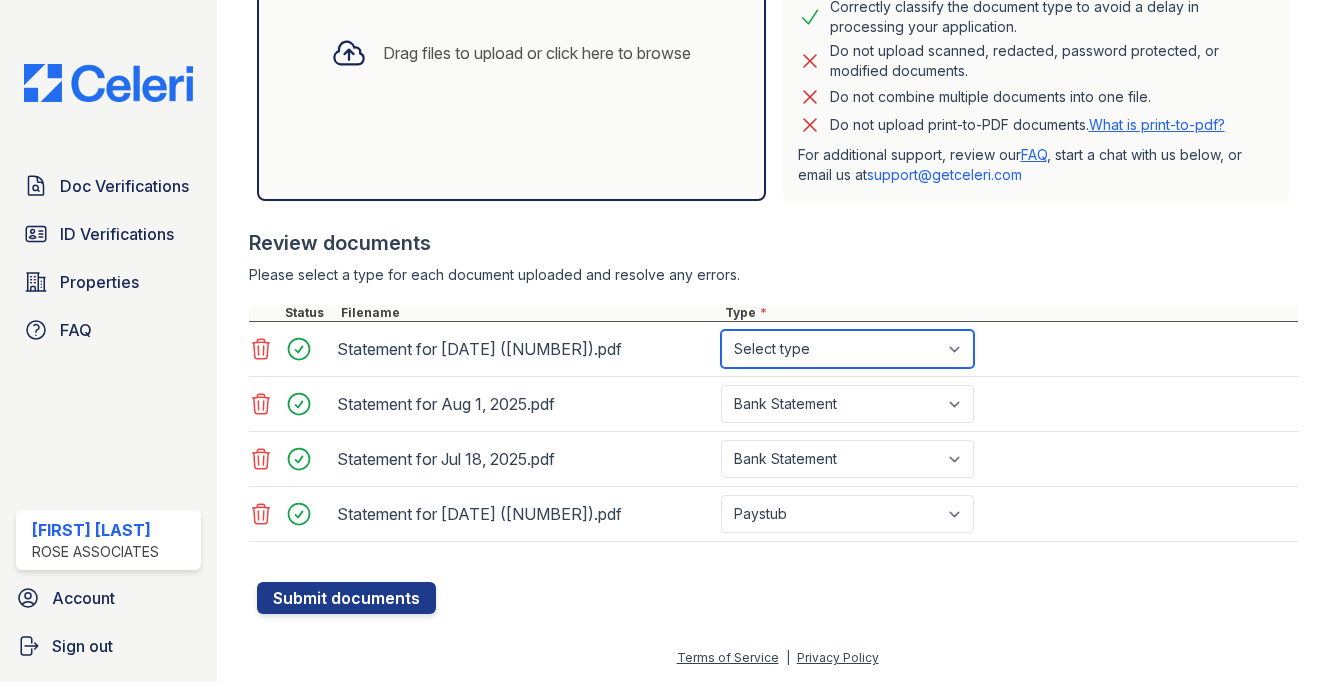 select on "paystub" 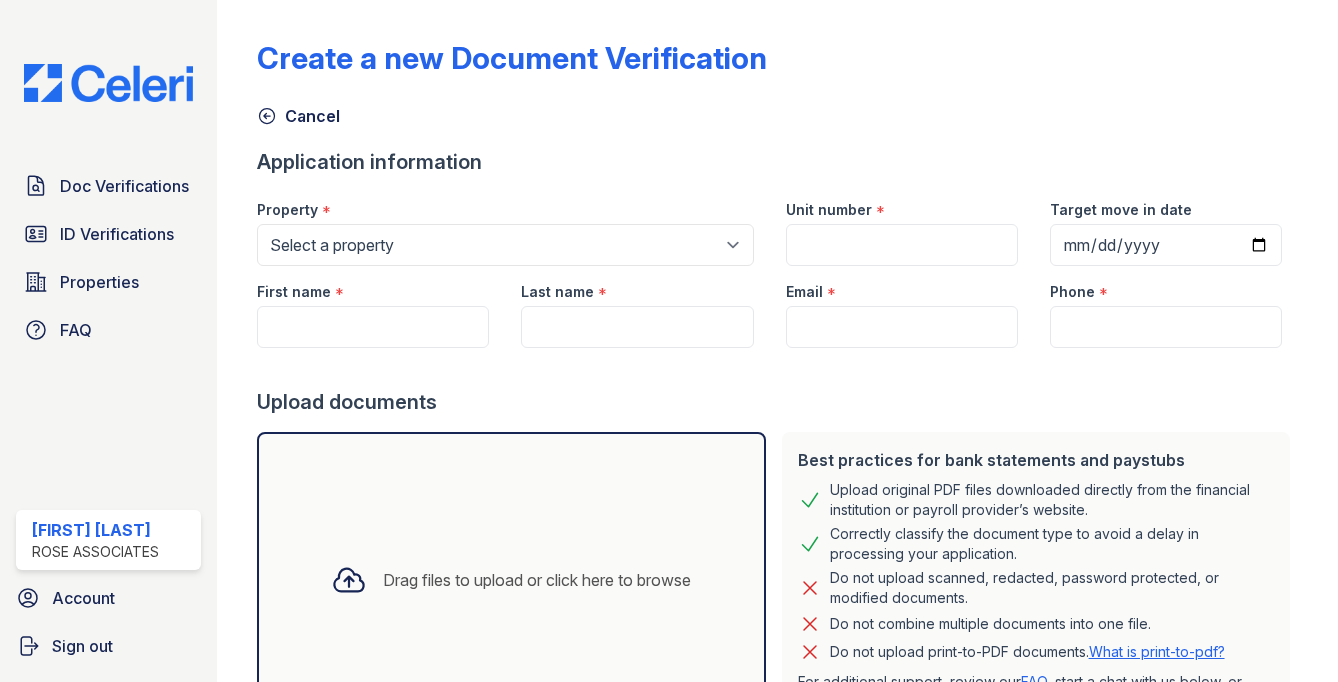 scroll, scrollTop: -1, scrollLeft: 0, axis: vertical 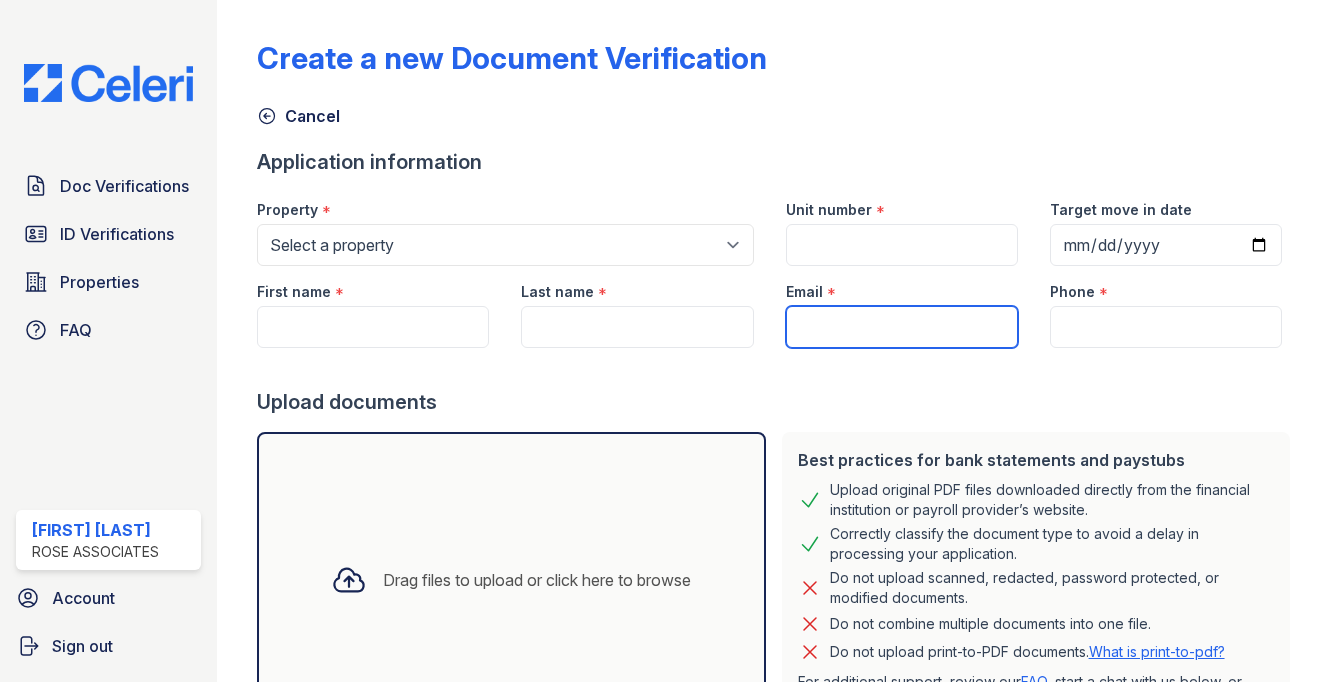 paste on "[EMAIL]" 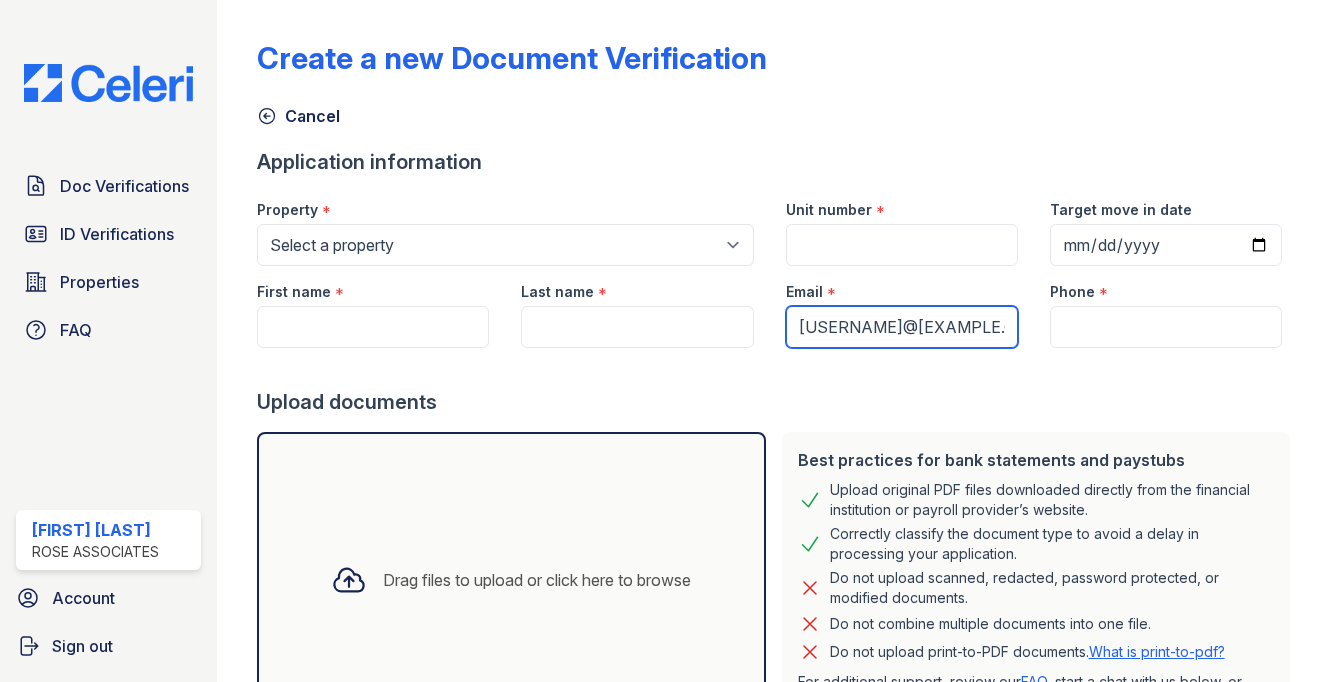 type on "[EMAIL]" 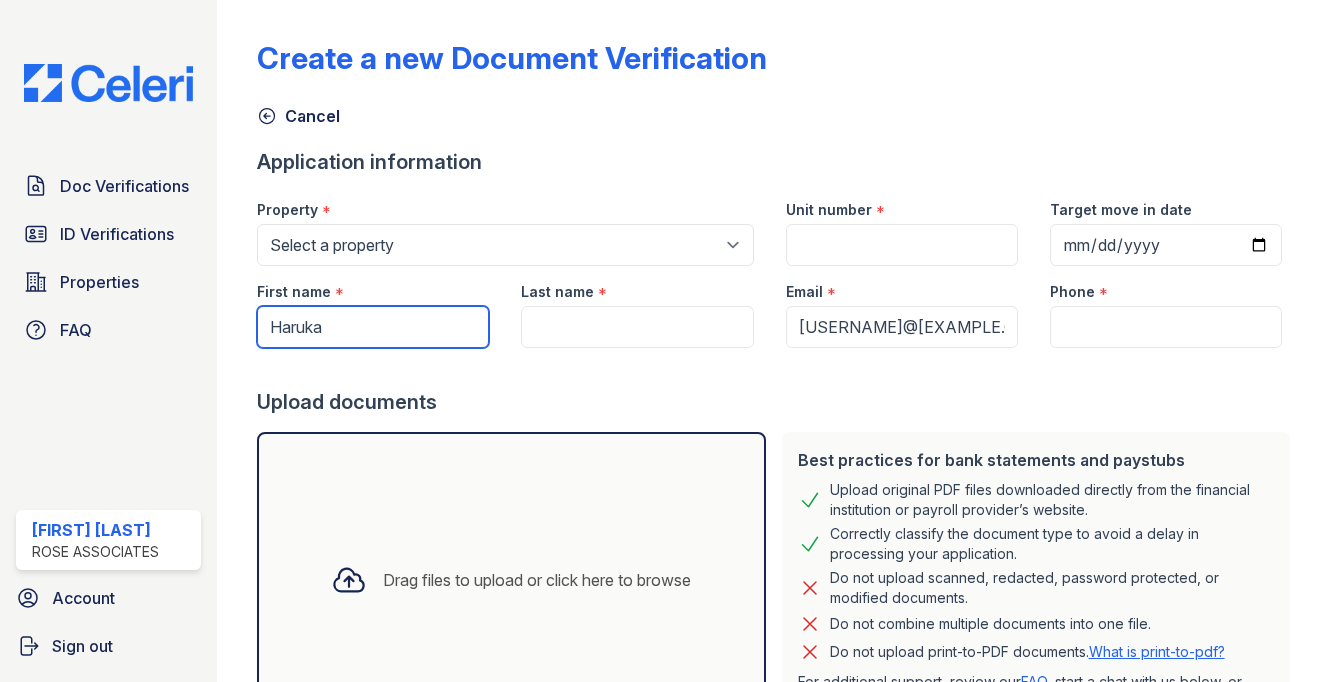 type on "Haruka" 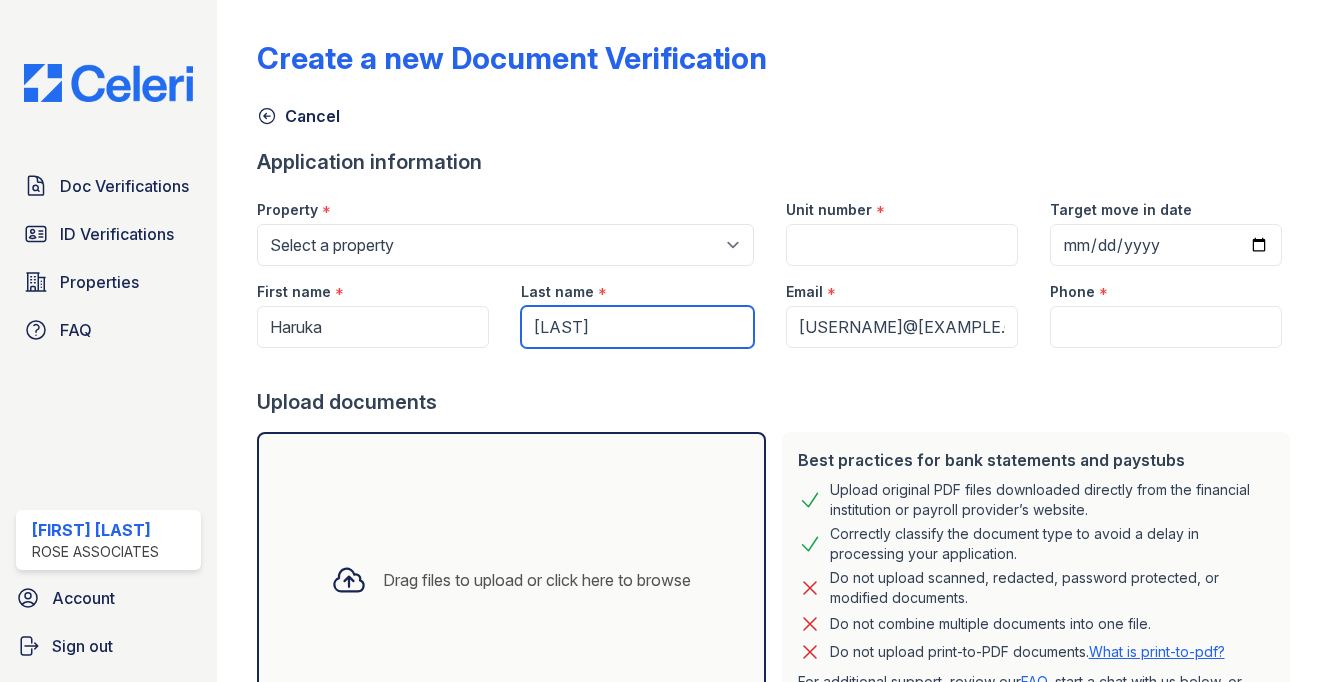 type on "[LAST]" 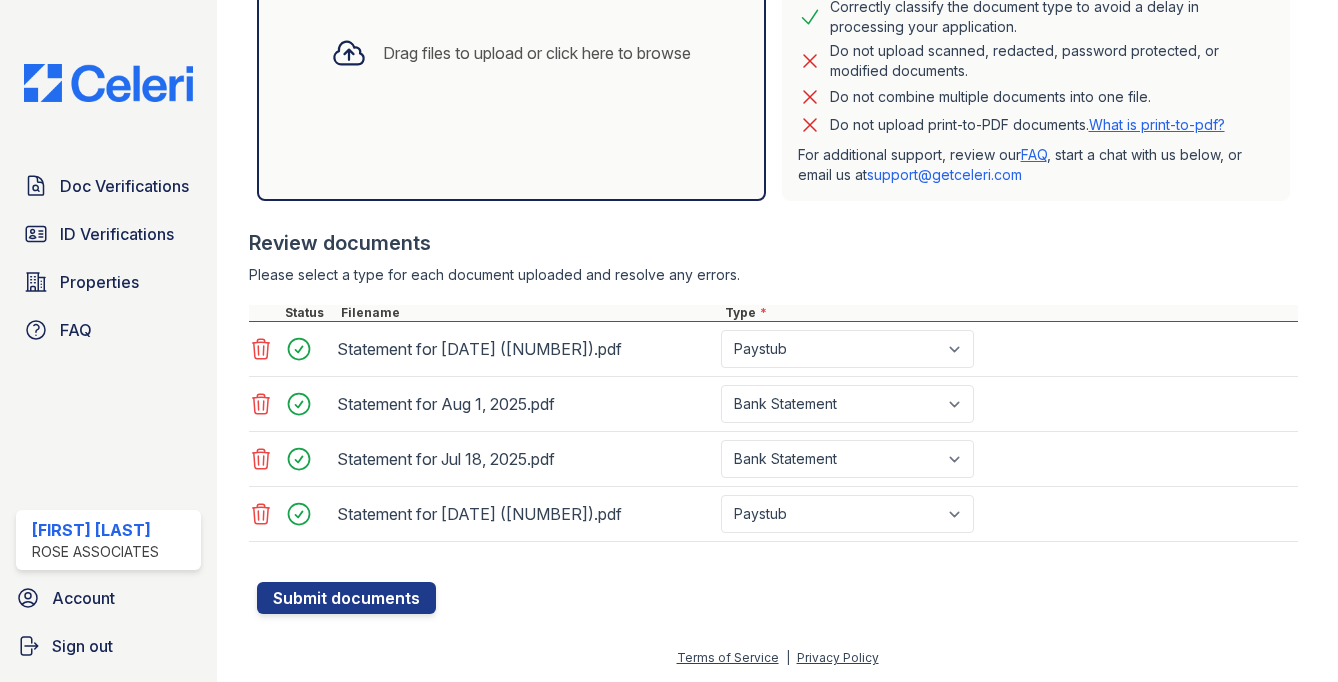 scroll, scrollTop: 527, scrollLeft: 0, axis: vertical 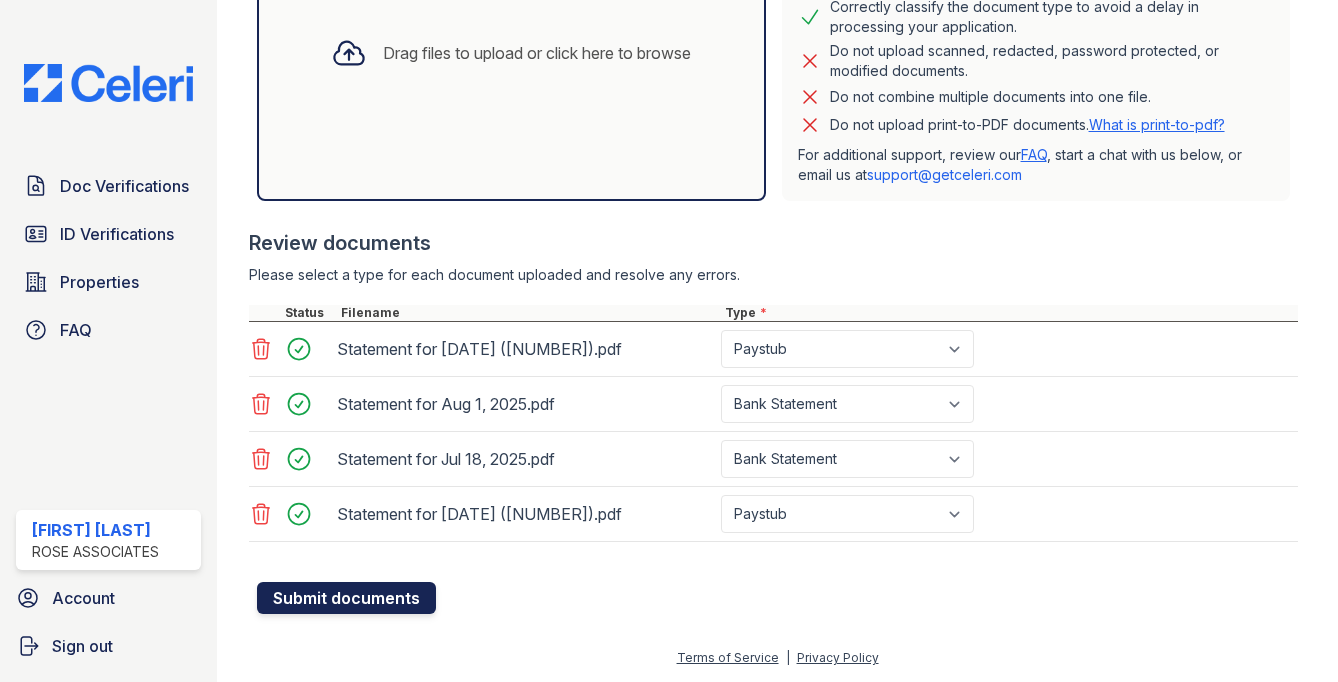 type on "555-555-5555" 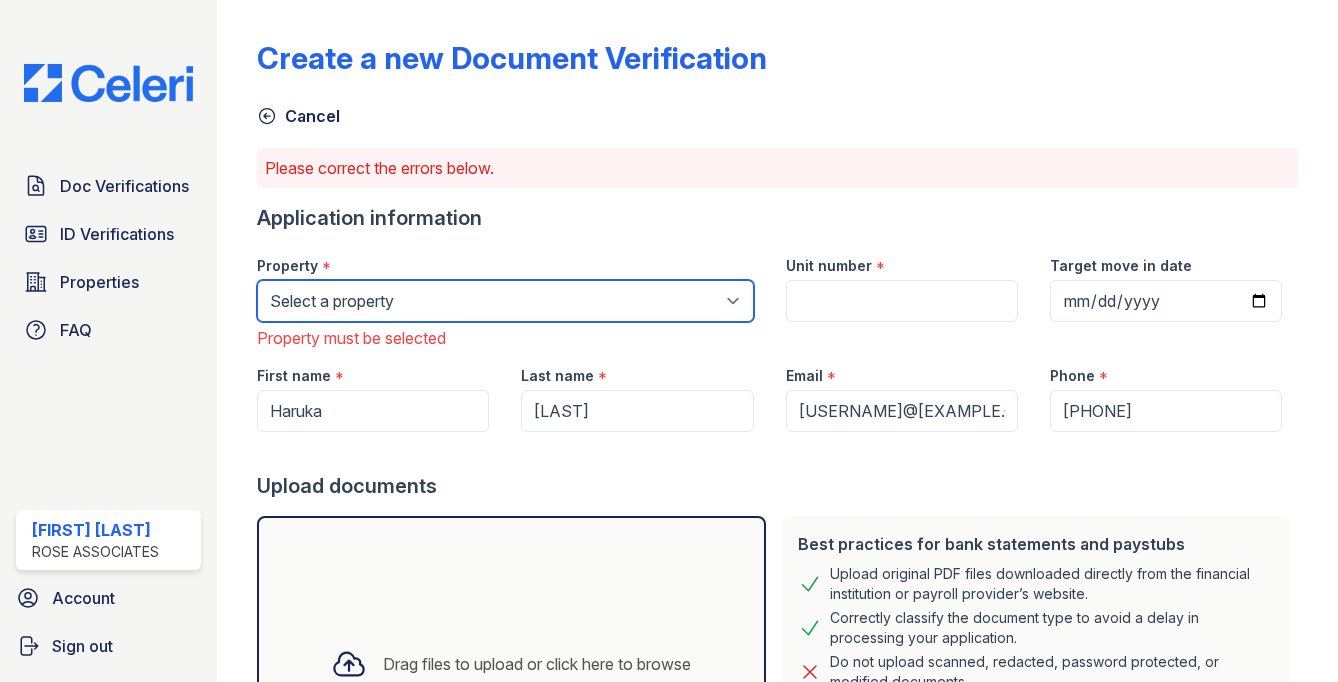 select on "3109" 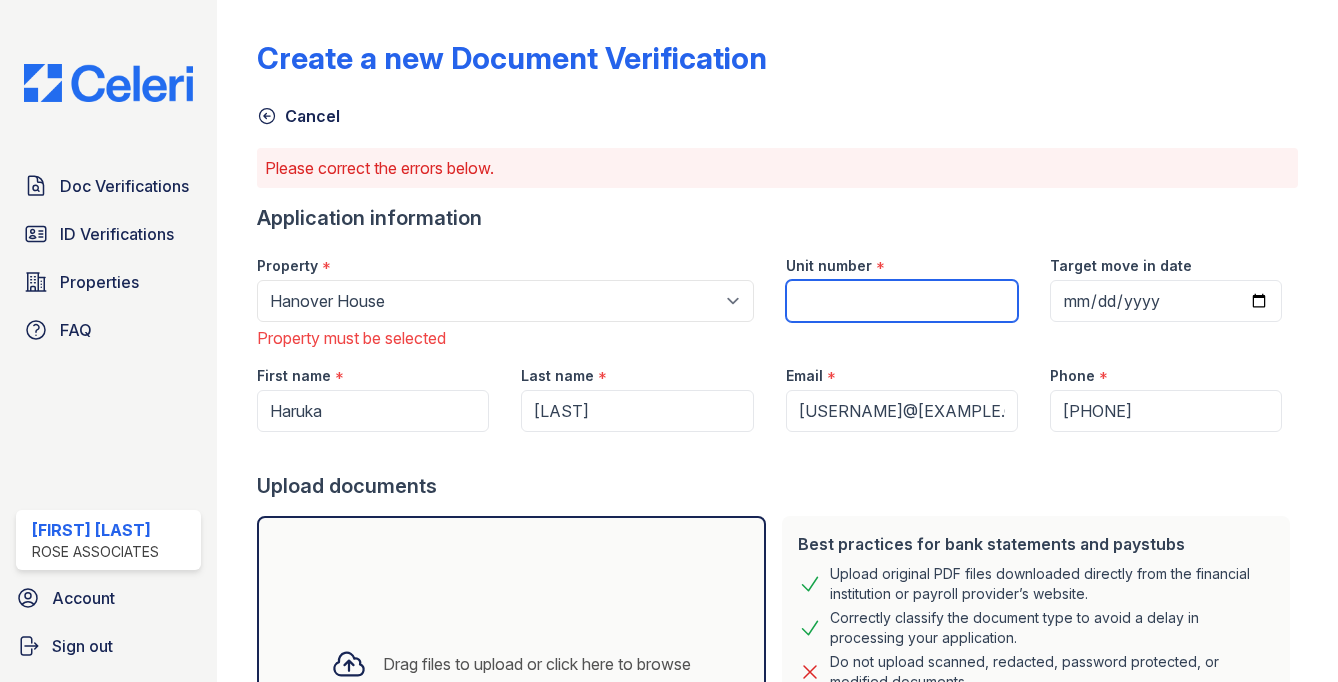 click on "Unit number" at bounding box center [902, 301] 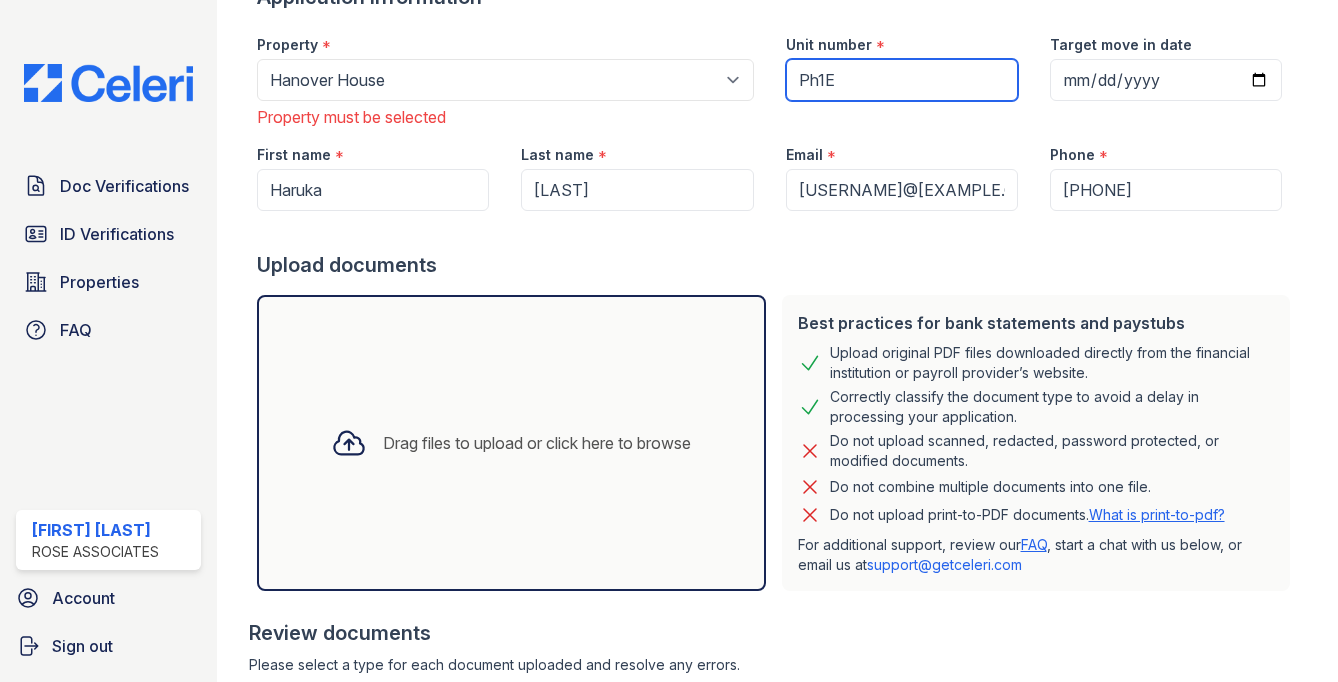 scroll, scrollTop: 233, scrollLeft: 0, axis: vertical 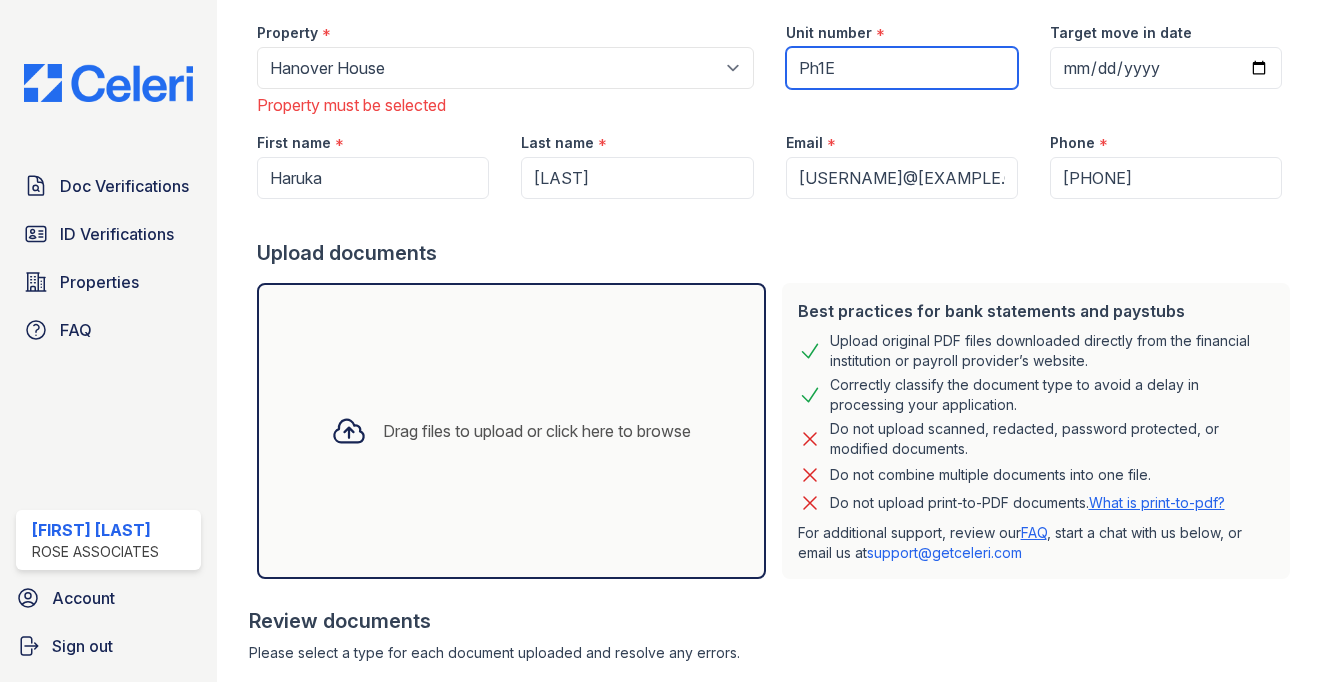 drag, startPoint x: 818, startPoint y: 66, endPoint x: 909, endPoint y: 73, distance: 91.26884 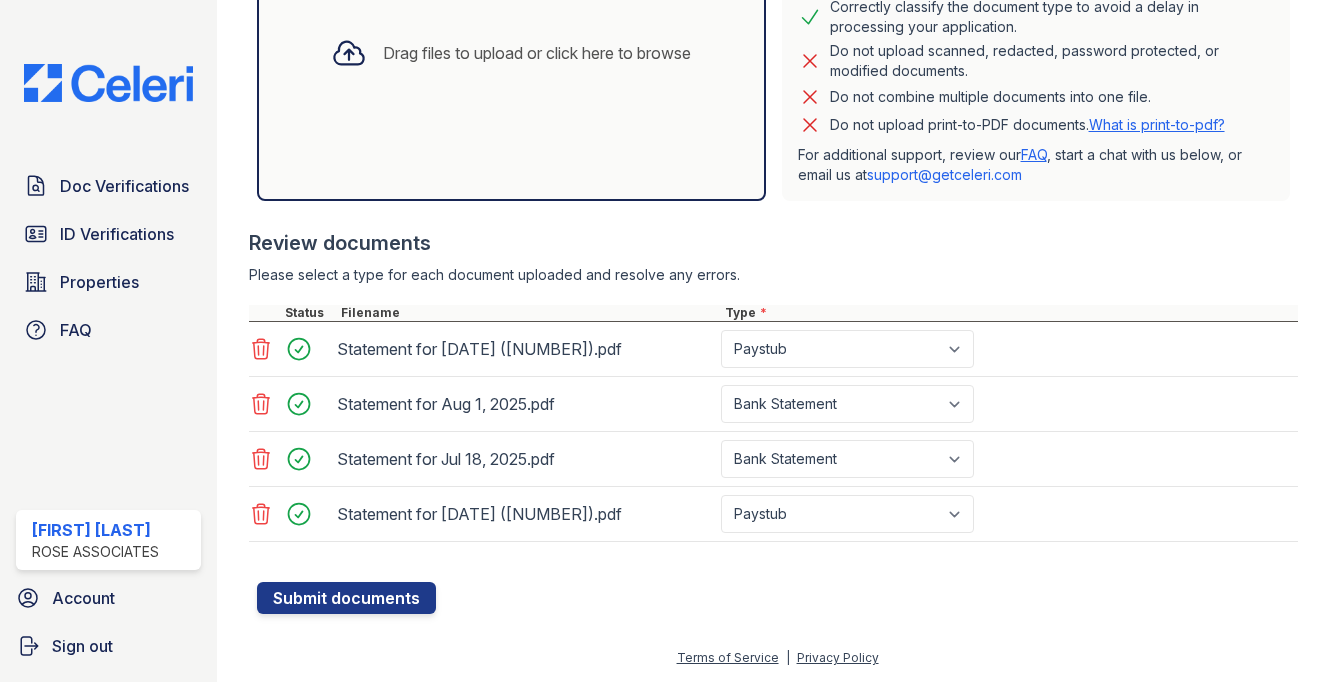 scroll, scrollTop: 611, scrollLeft: 0, axis: vertical 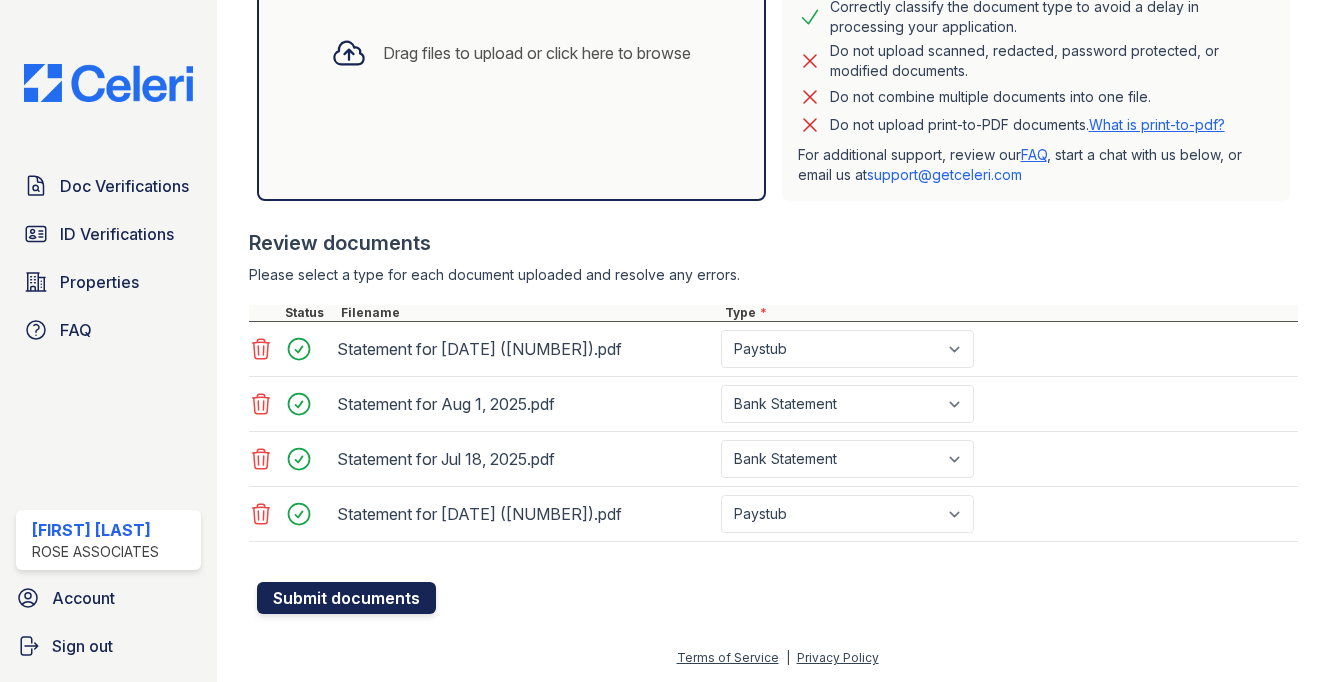 type on "PH2E" 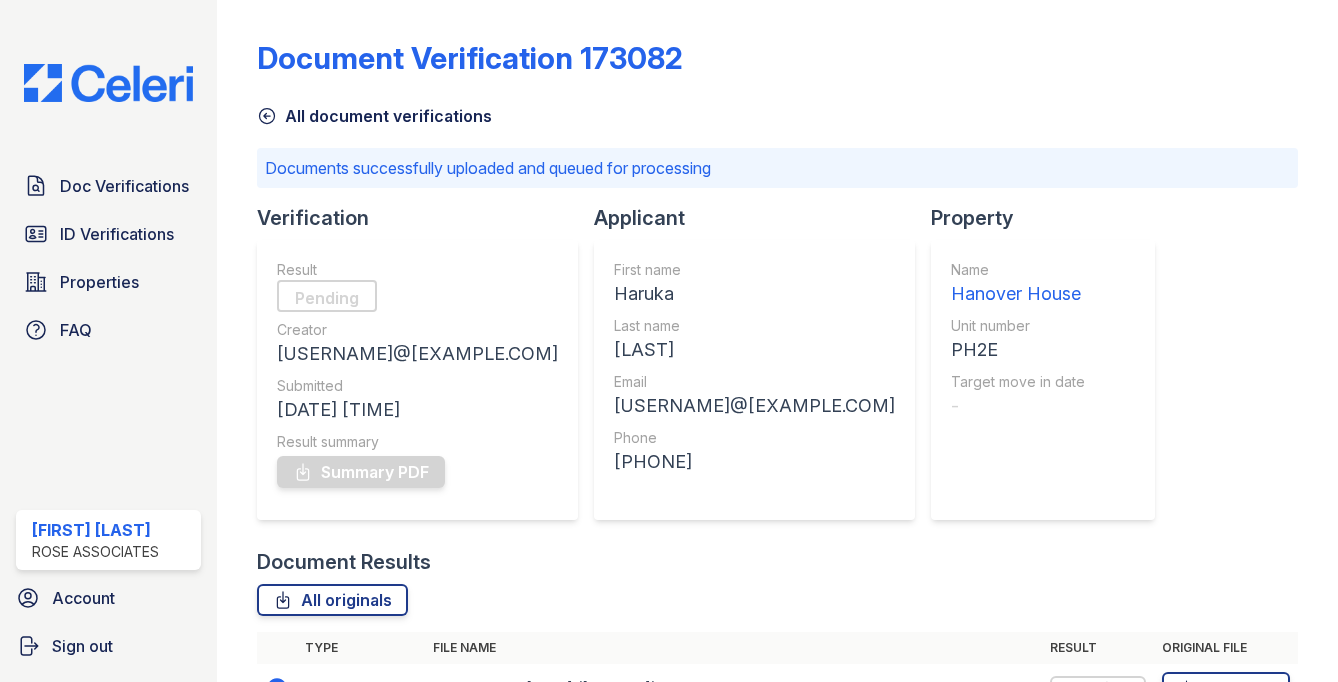 scroll, scrollTop: 0, scrollLeft: 0, axis: both 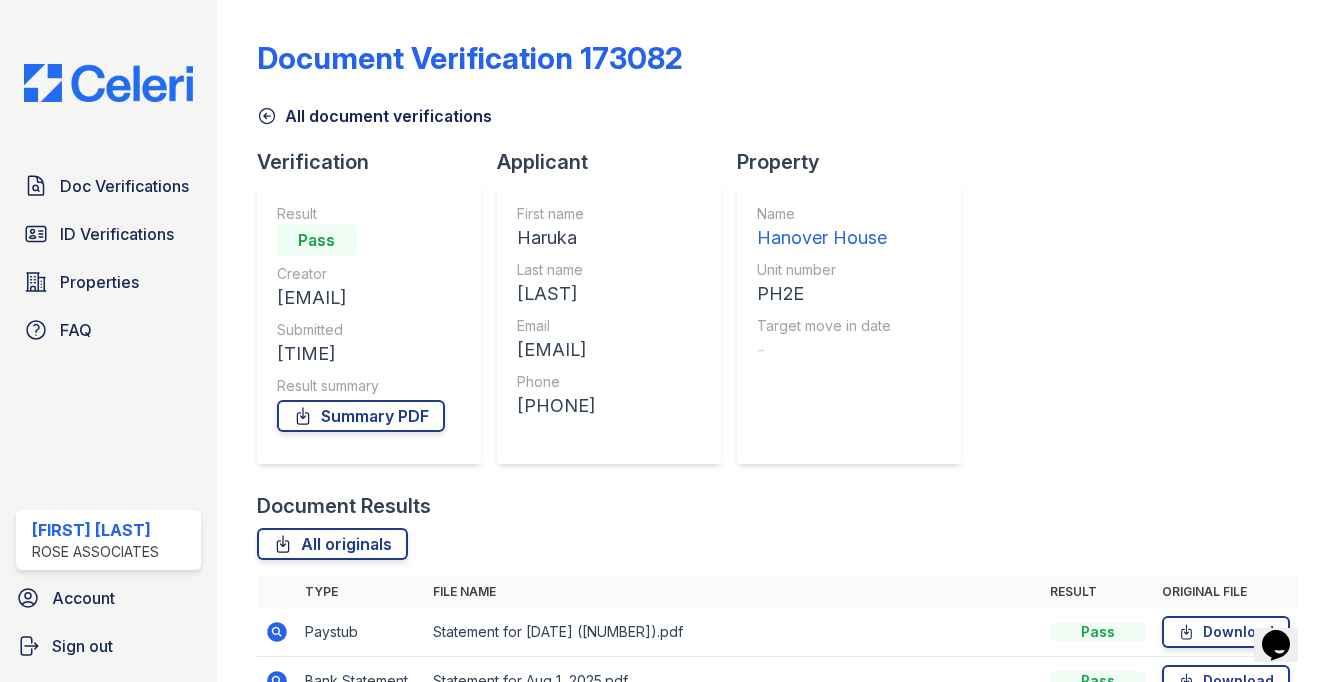 drag, startPoint x: 139, startPoint y: 182, endPoint x: 192, endPoint y: 132, distance: 72.862885 